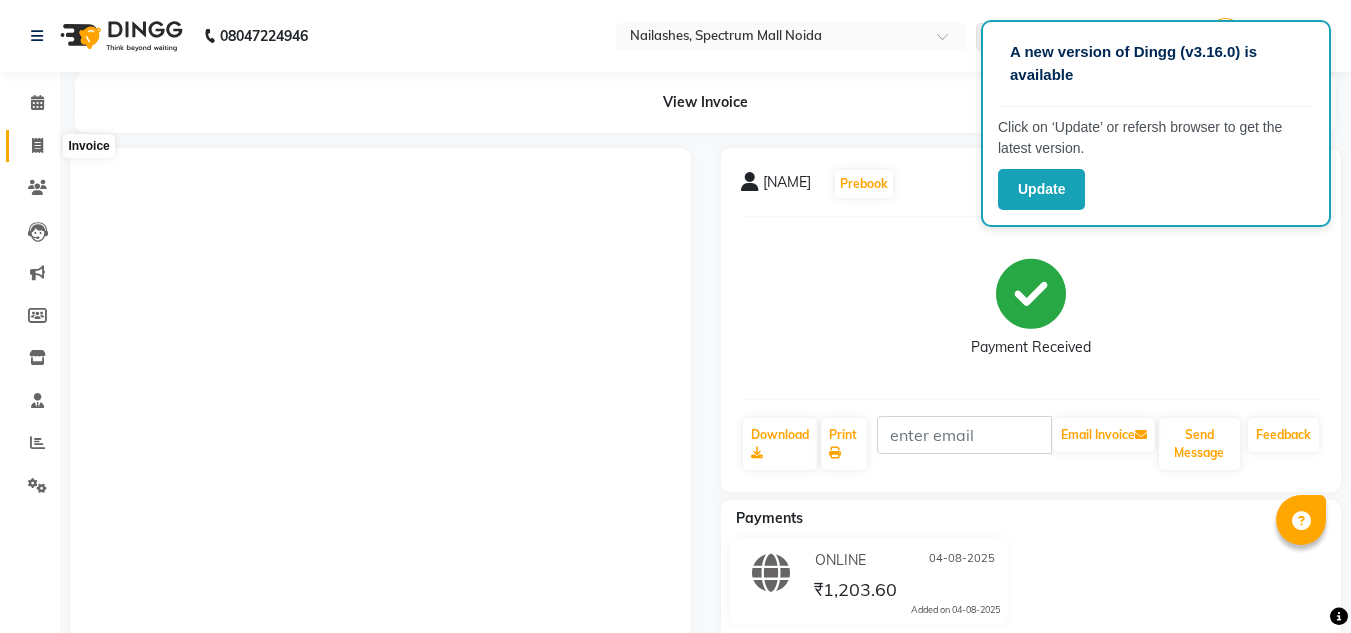 scroll, scrollTop: 0, scrollLeft: 0, axis: both 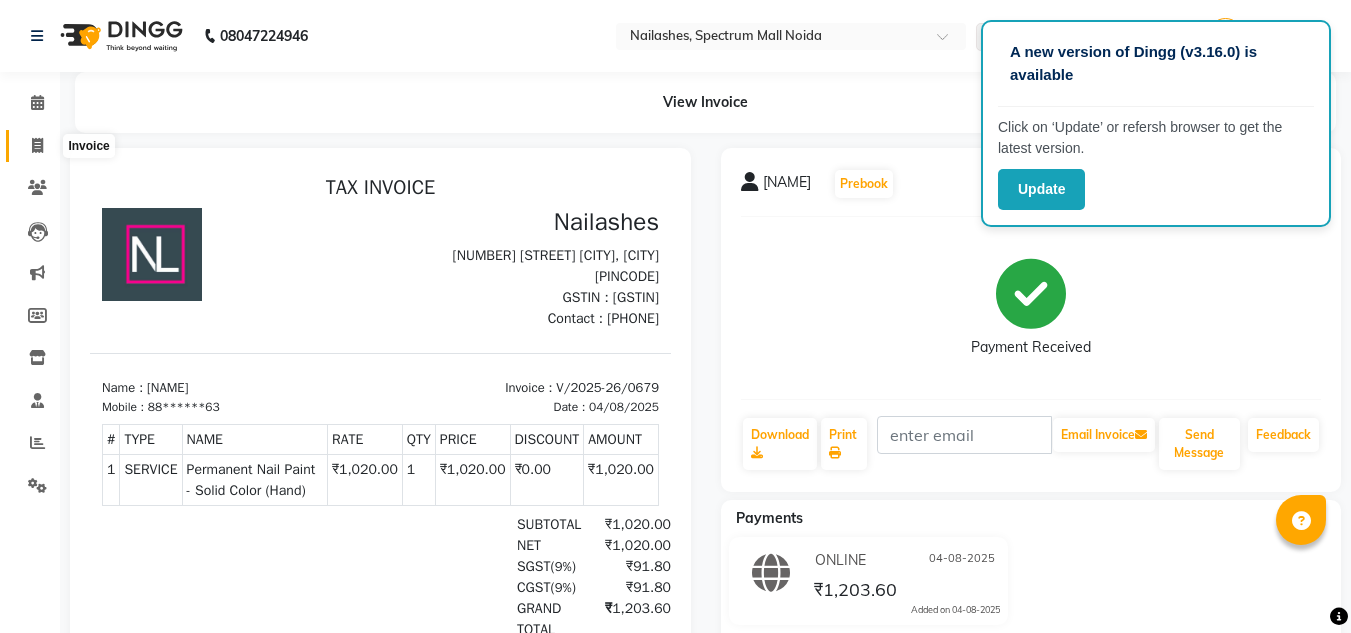 click 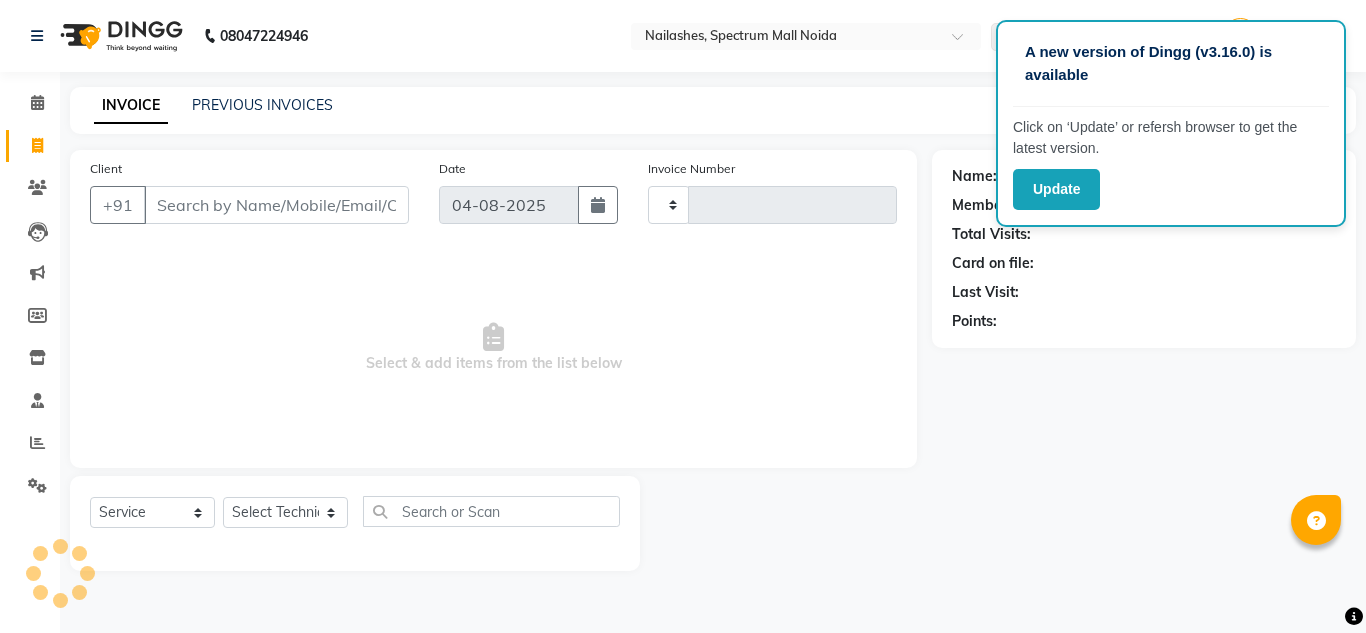 type on "[PHONE]" 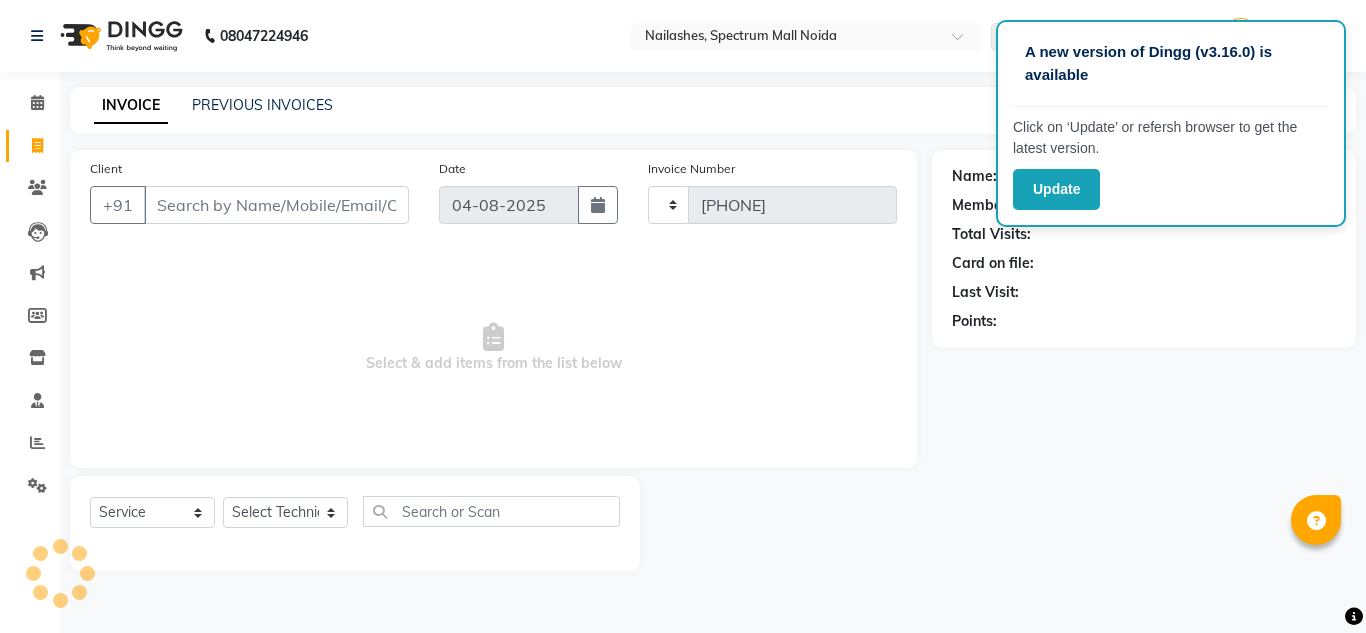 select on "6068" 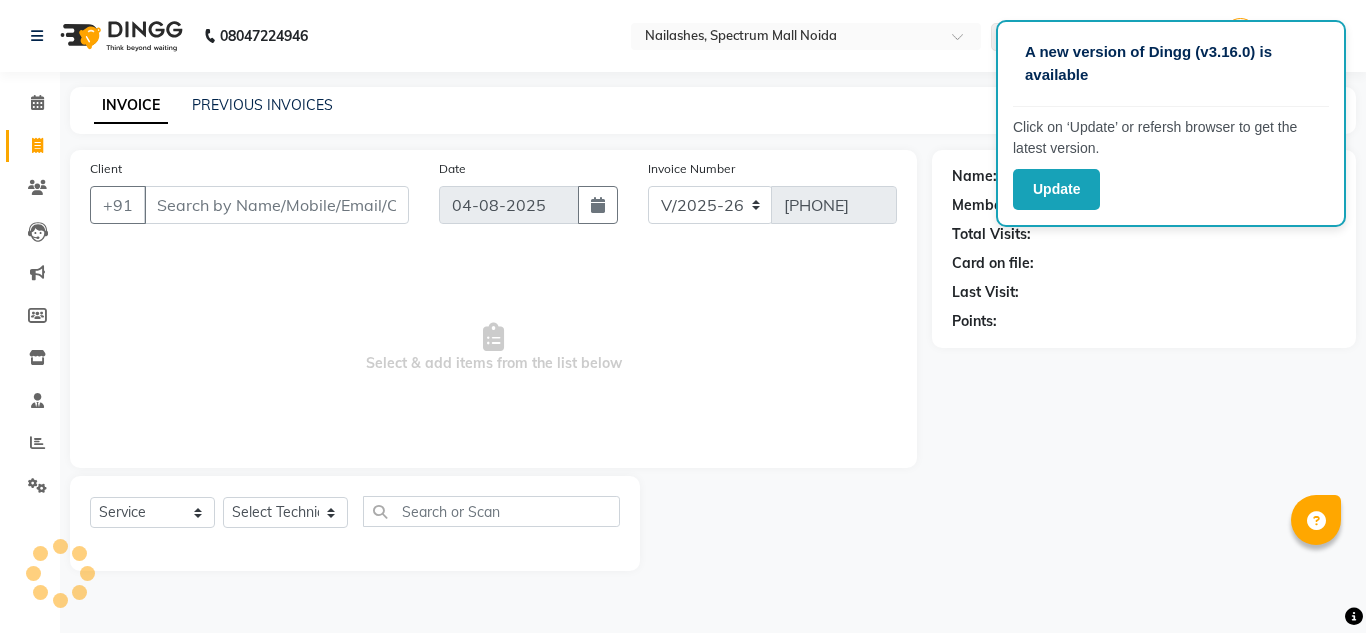 click on "Client" at bounding box center [276, 205] 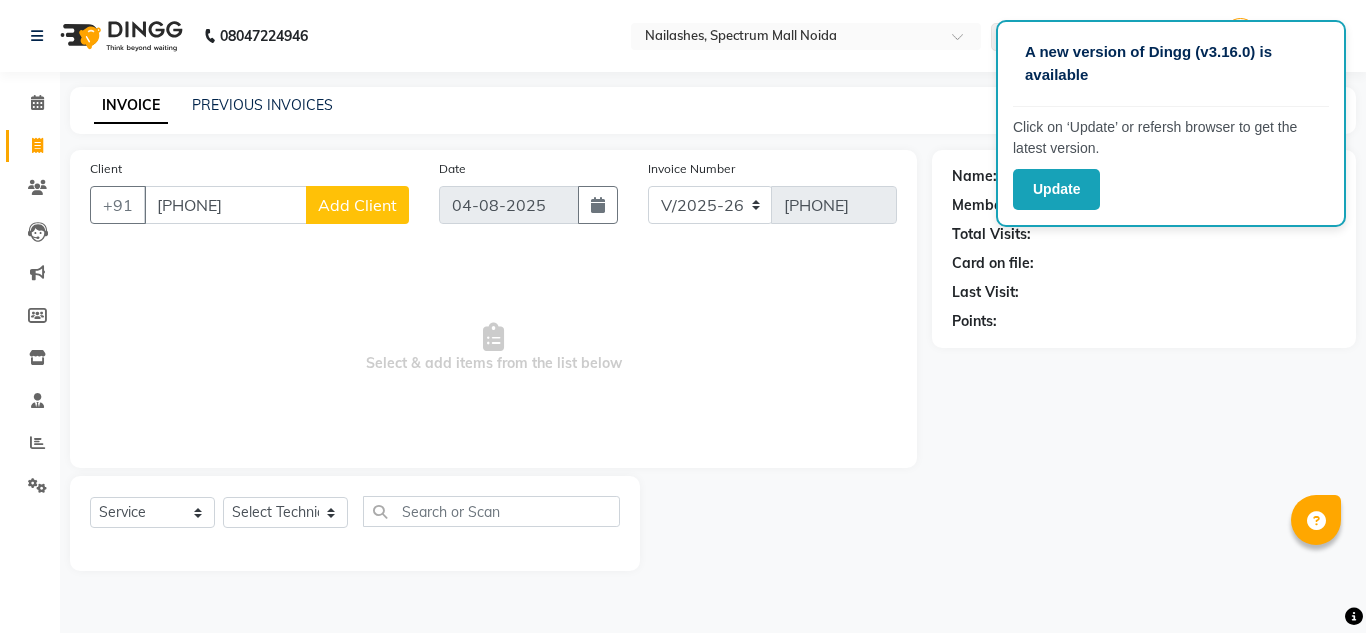 type on "[PHONE]" 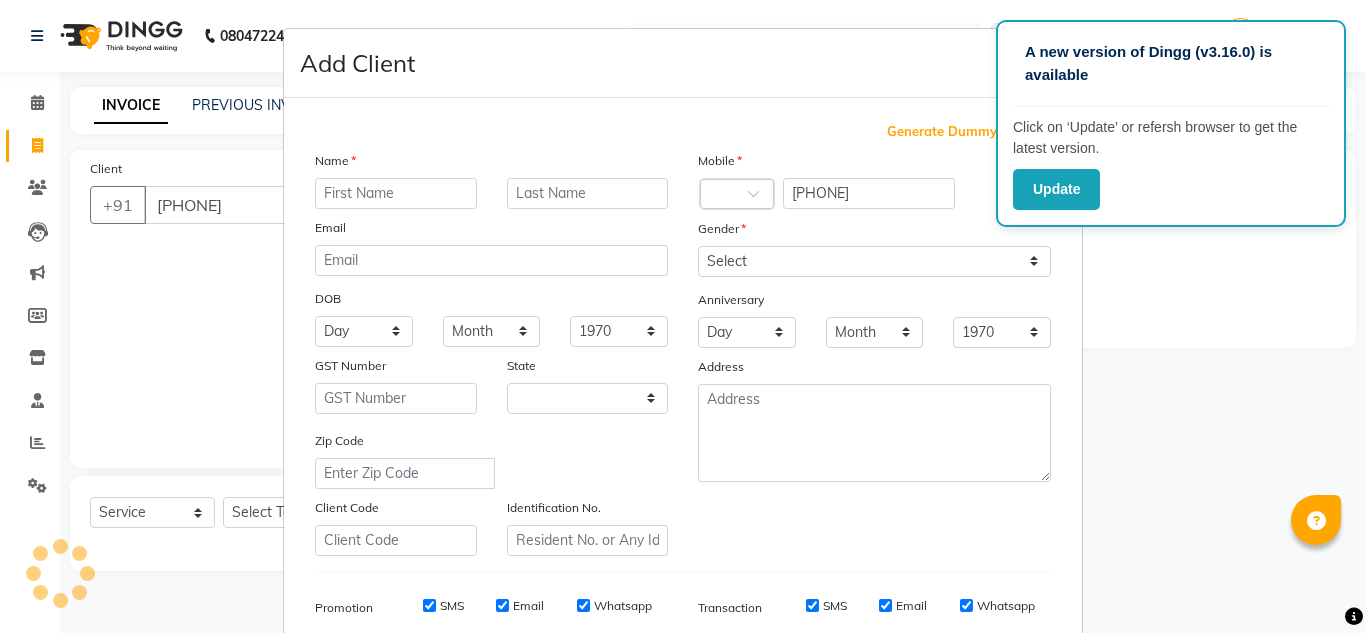 select on "21" 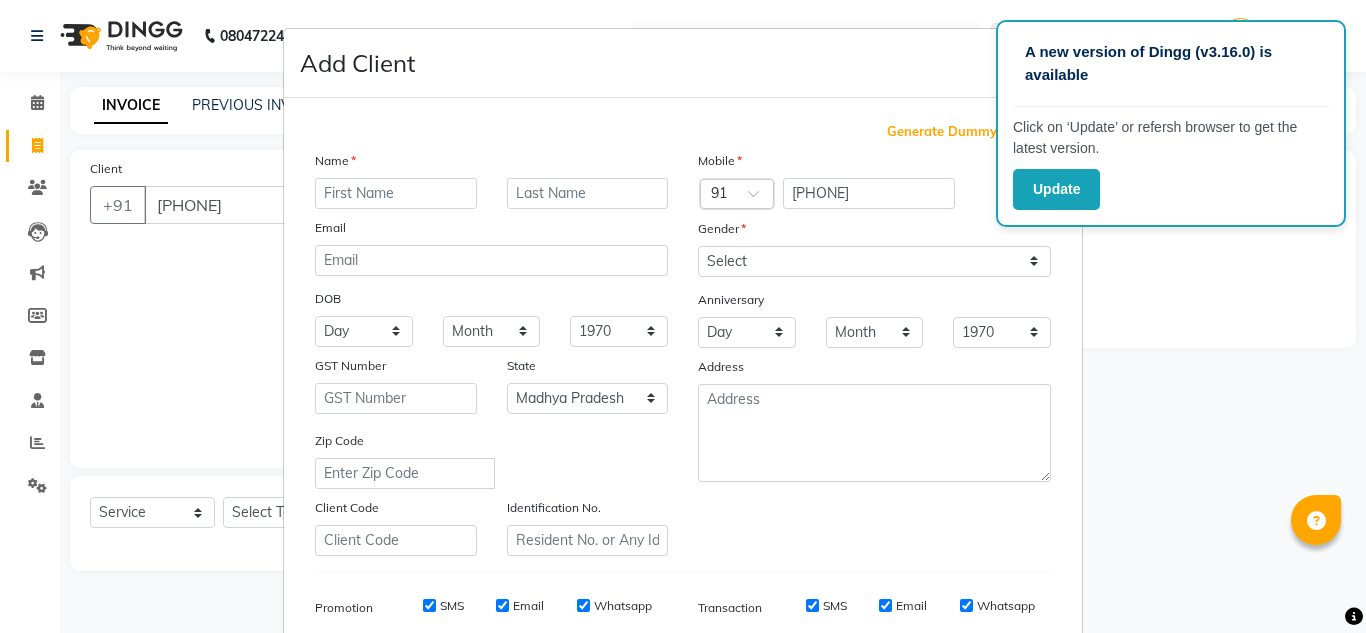 click at bounding box center (396, 193) 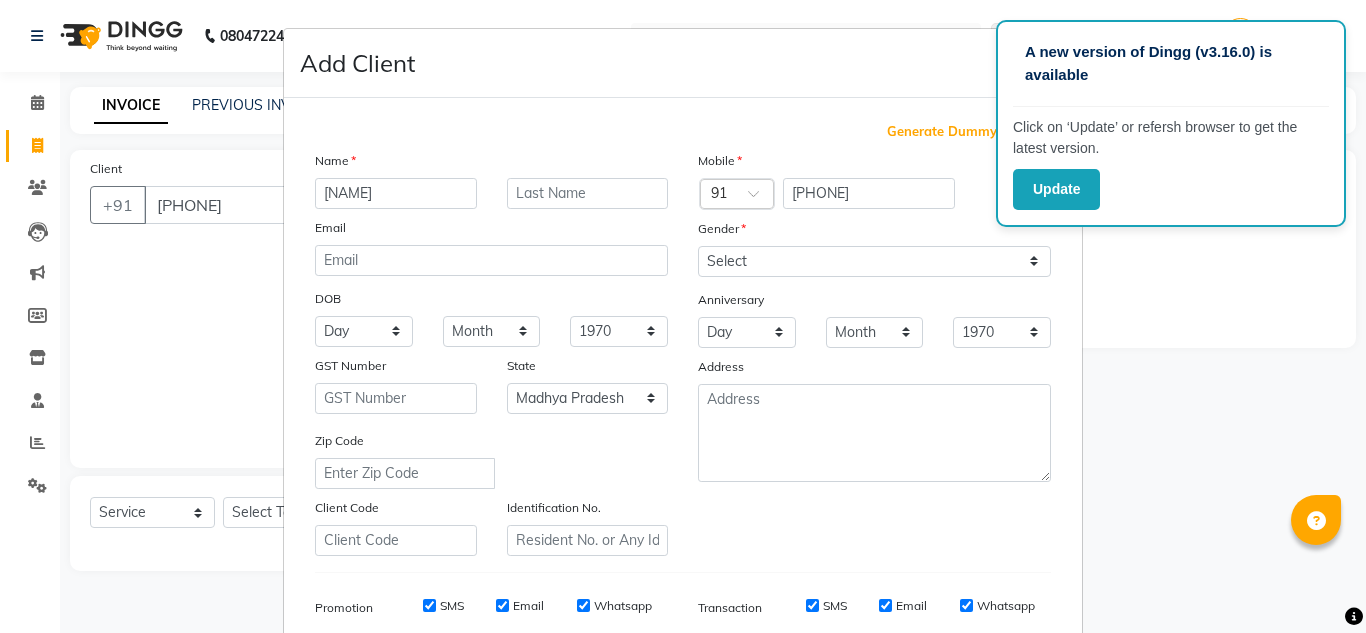 type on "[NAME]" 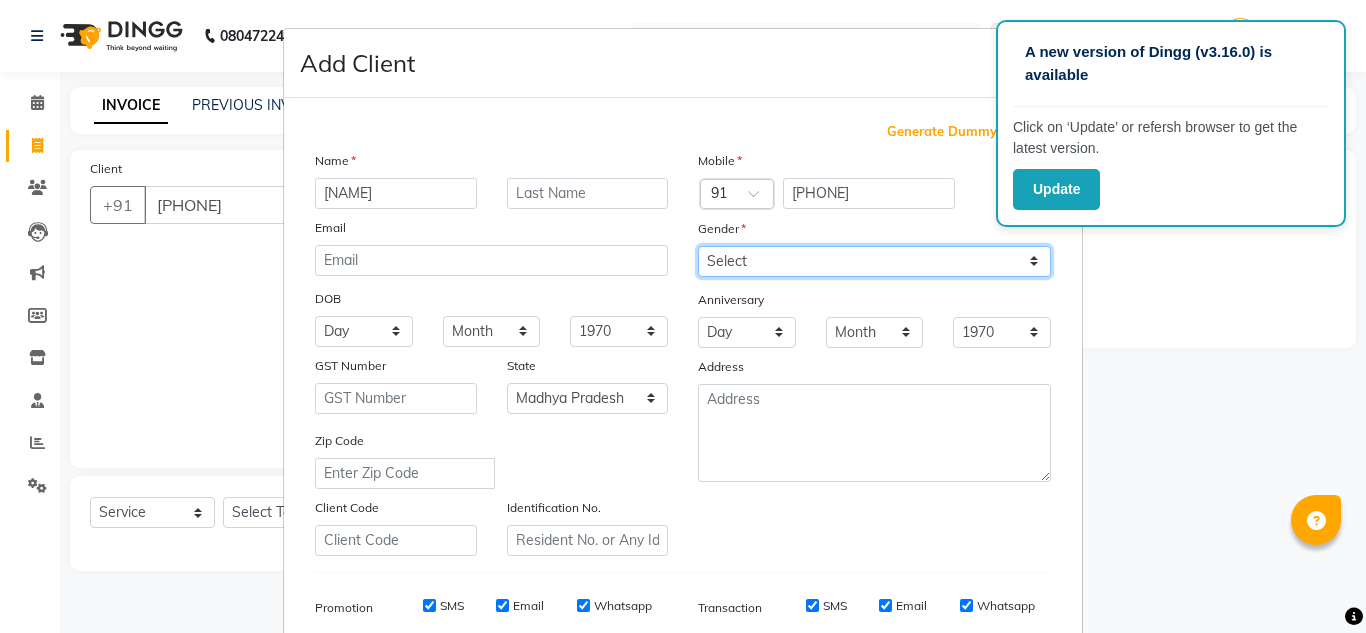 click on "Select Male Female Other Prefer Not To Say" at bounding box center (874, 261) 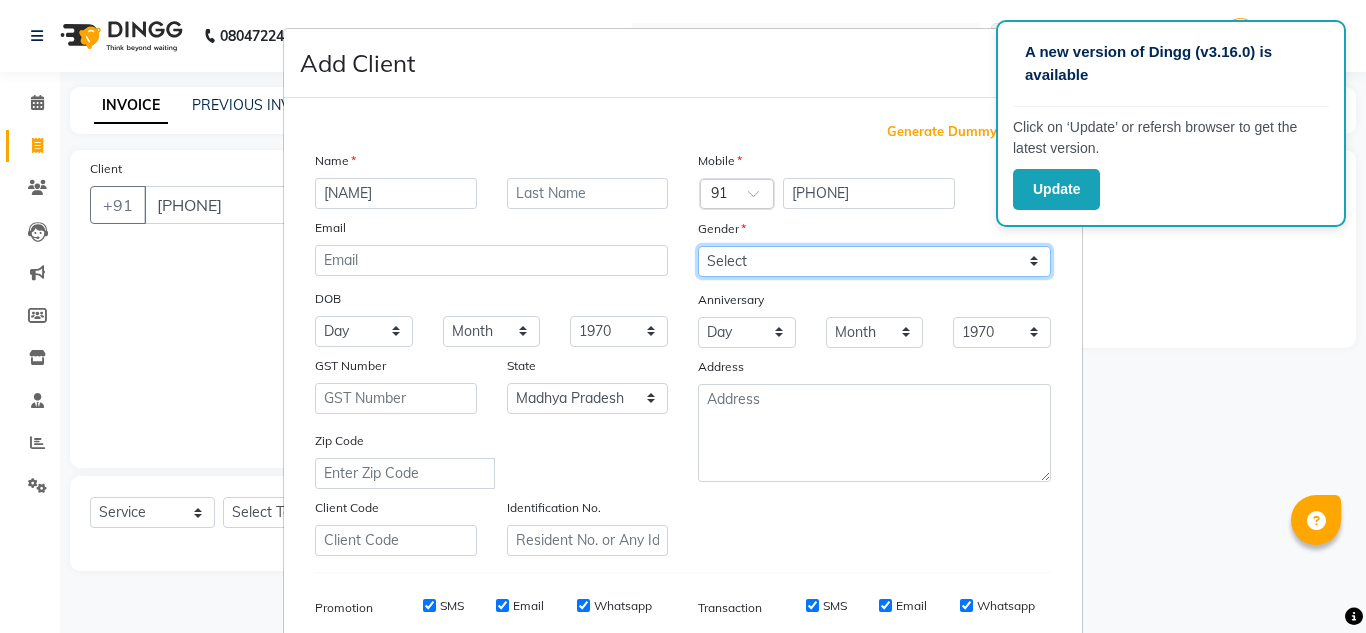 select on "female" 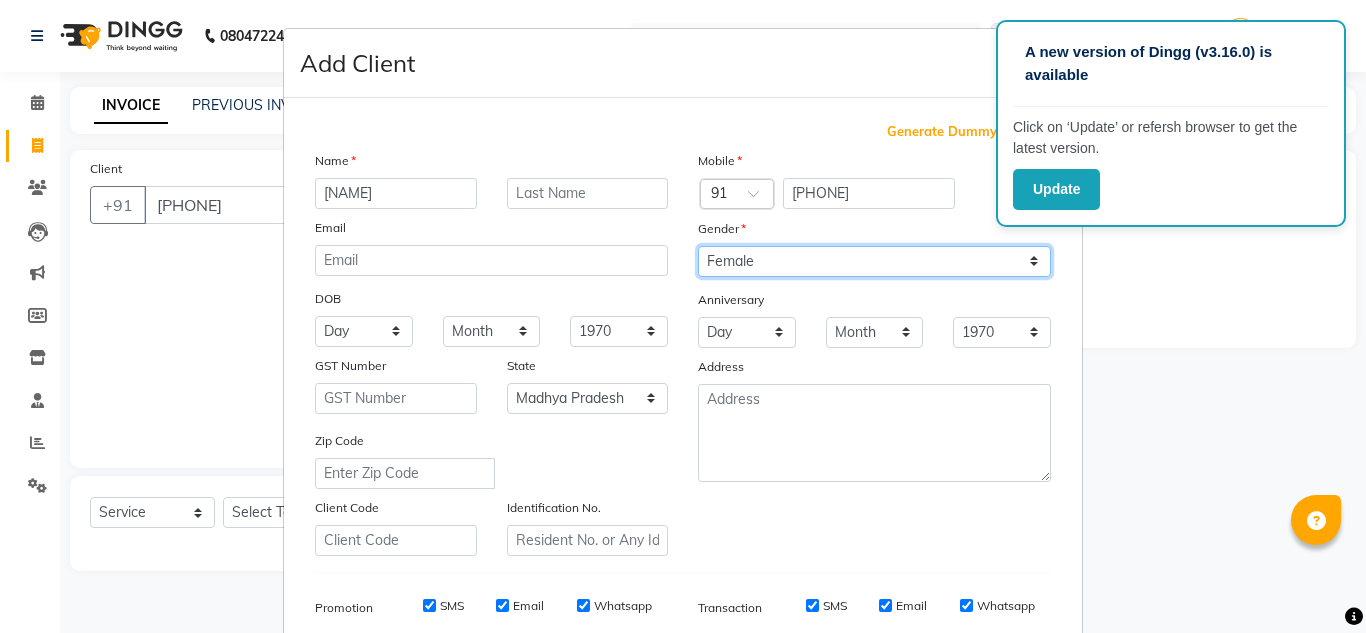 click on "Select Male Female Other Prefer Not To Say" at bounding box center [874, 261] 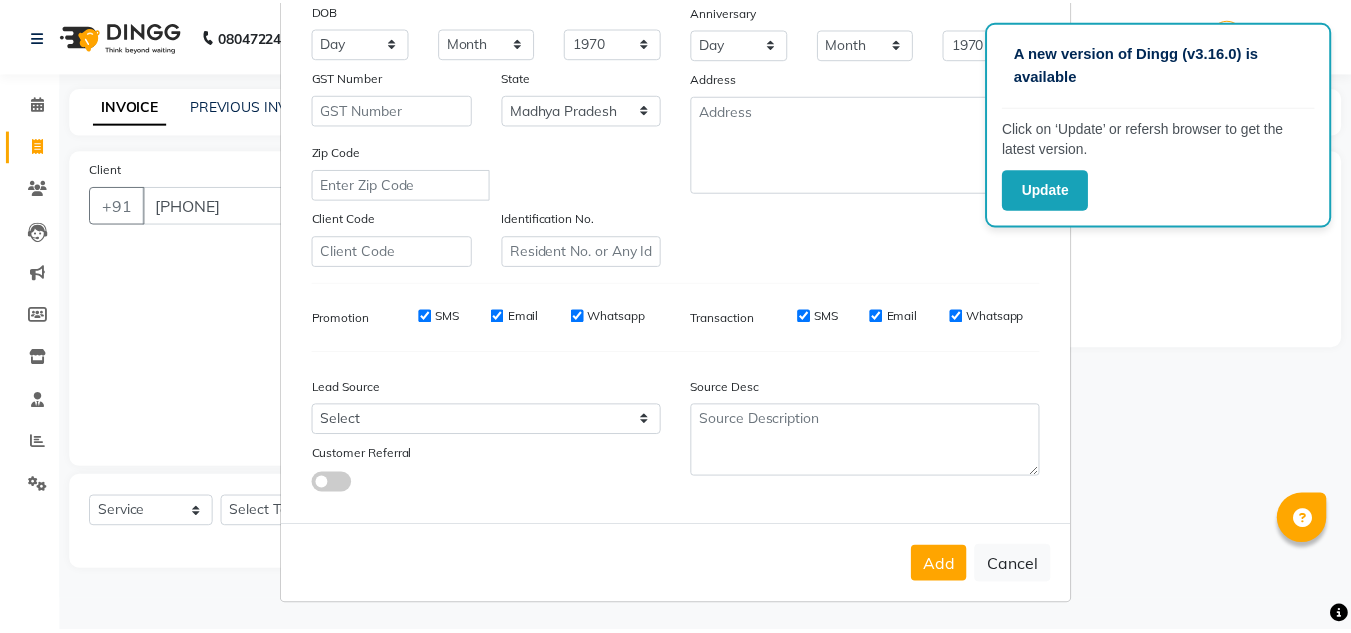 scroll, scrollTop: 290, scrollLeft: 0, axis: vertical 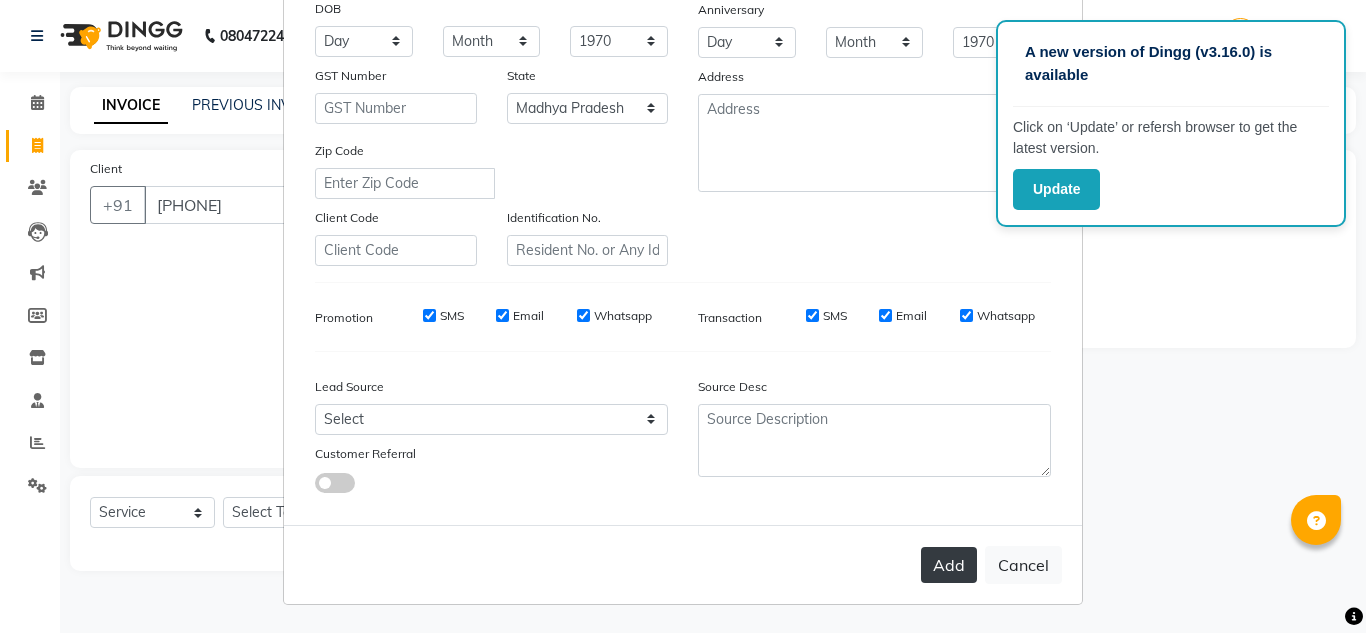 click on "Add" at bounding box center (949, 565) 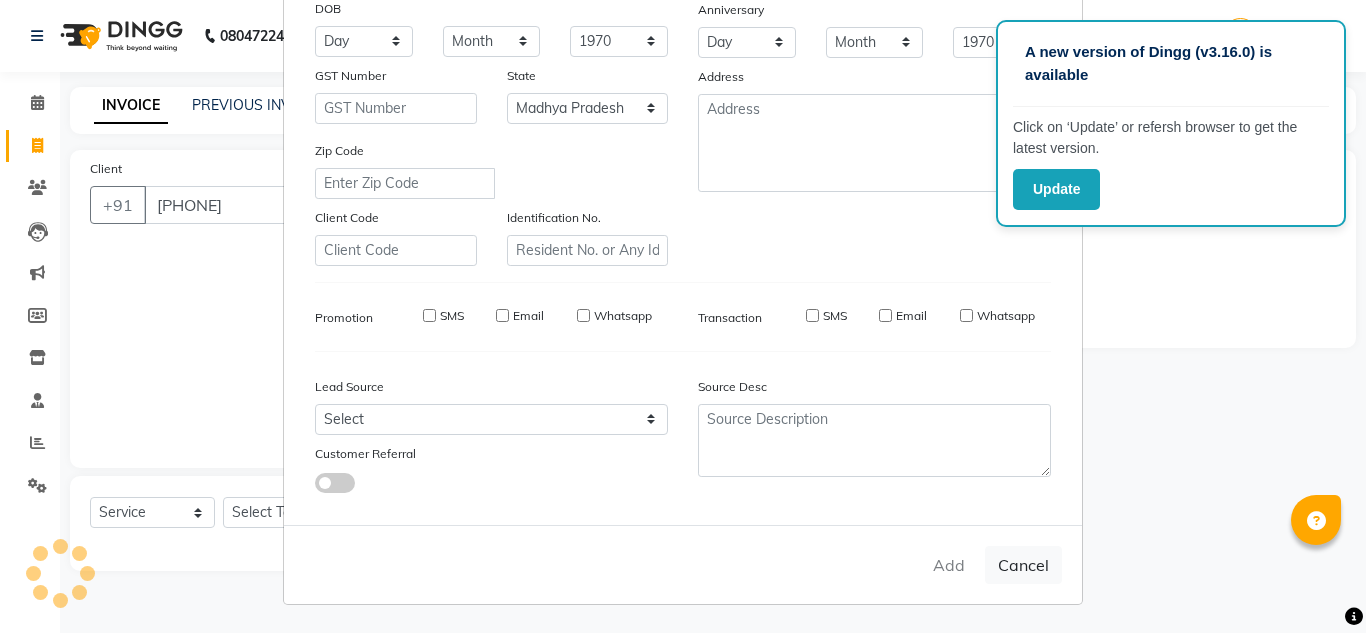 type on "[PHONE]" 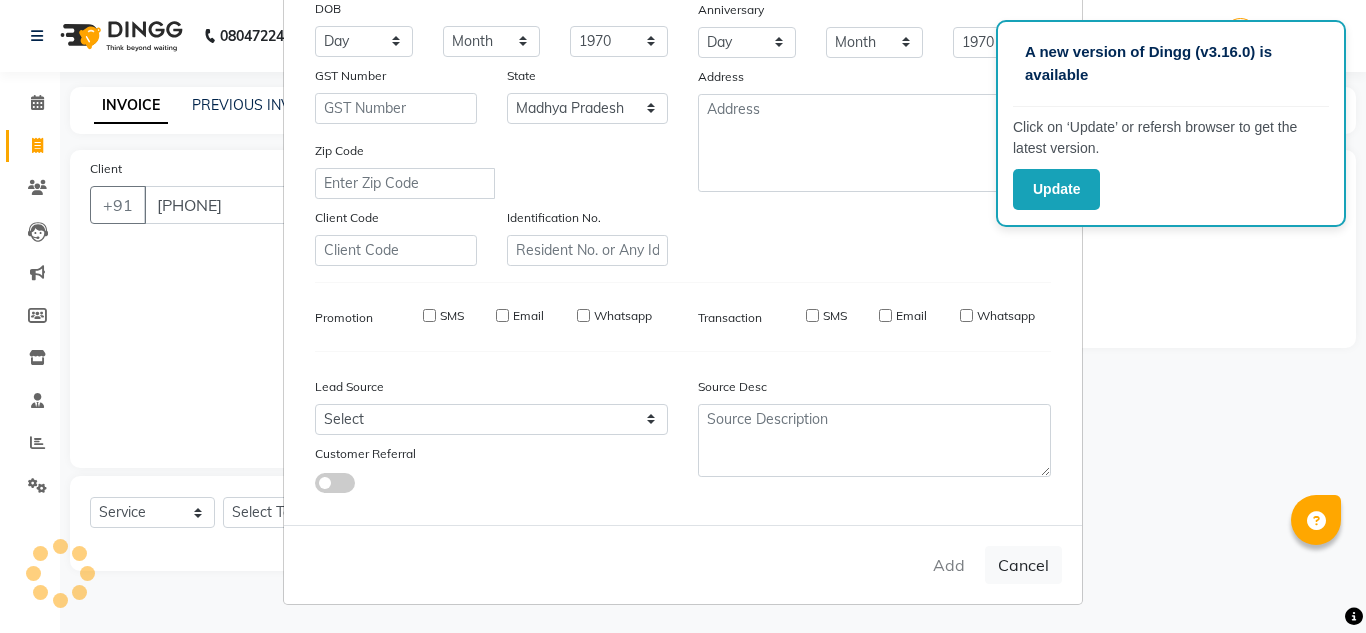type 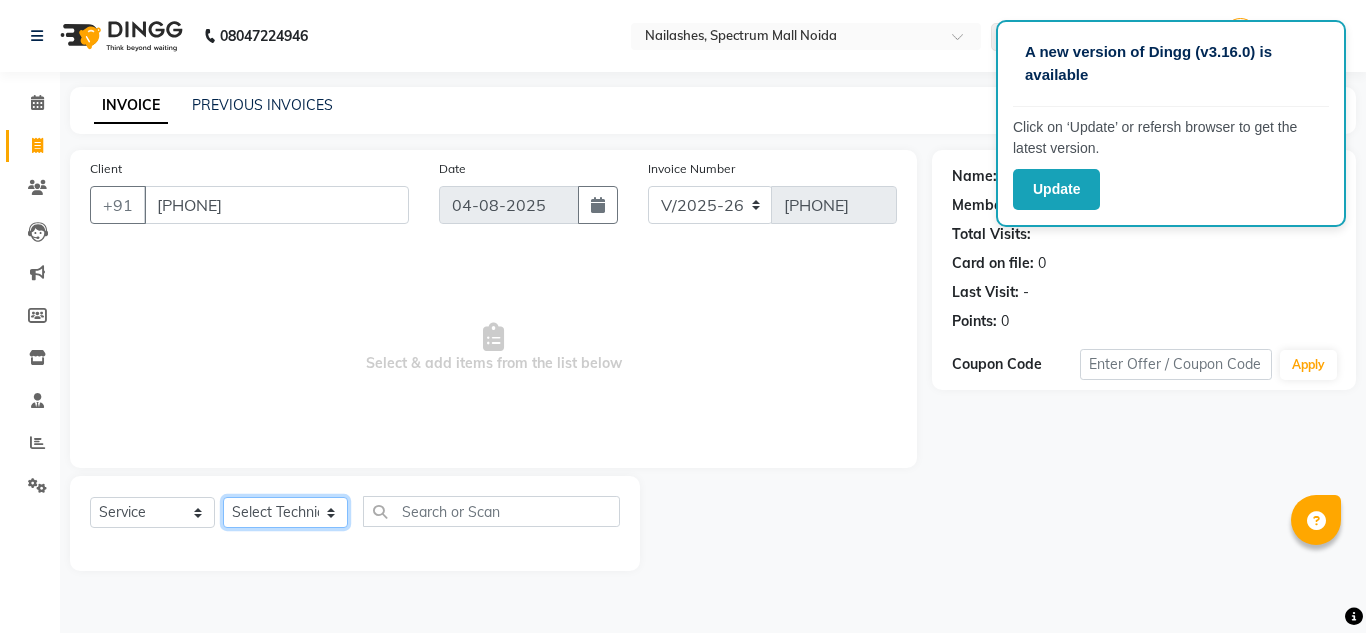 click on "Select Technician [NAME] [NAME] [NAME] [NAME] [NAME] [NAME] [NAME] [NAME] Nail Extension - Gel (Hand) x Permanent Nail Paint - Solid Color (Hand) Permanent Nail Paint - French (Hand) Permanent Nail Paint - Solid Color (Toes) Permanent Nail Paint - French (Toes) Restoration - Gel (Hand) Restoration - Tip Replacement (Hand) Restoration - Touch -up (Hand) Restoration - Gel Color Changes (Hand) Restoration - Removal of Extension (Hand) Restoration - Removal of Nail Paint (Hand) Restoration - Gel (Toes) Restoration - Tip Replacement (Toes) Restoration - Touch -up (Toes) Restoration - Gel Color Changes (Toes) Restoration - Removal of Extension (Toes) Restoration - Removal of Nail Paint (Toes) Pedicure - Classic Pedicure - Deluxe Pedicure - Premium Pedicure - Platinum Manicure  - Classic Manicure  - Deluxe Manicure  - Premium Eyelash Refil - Classic Eyelash Refil - Hybrid Eyelash Refil - Volume Eyelash Refil - Mega Volume Eyelash Refil - Lash Removal 1" 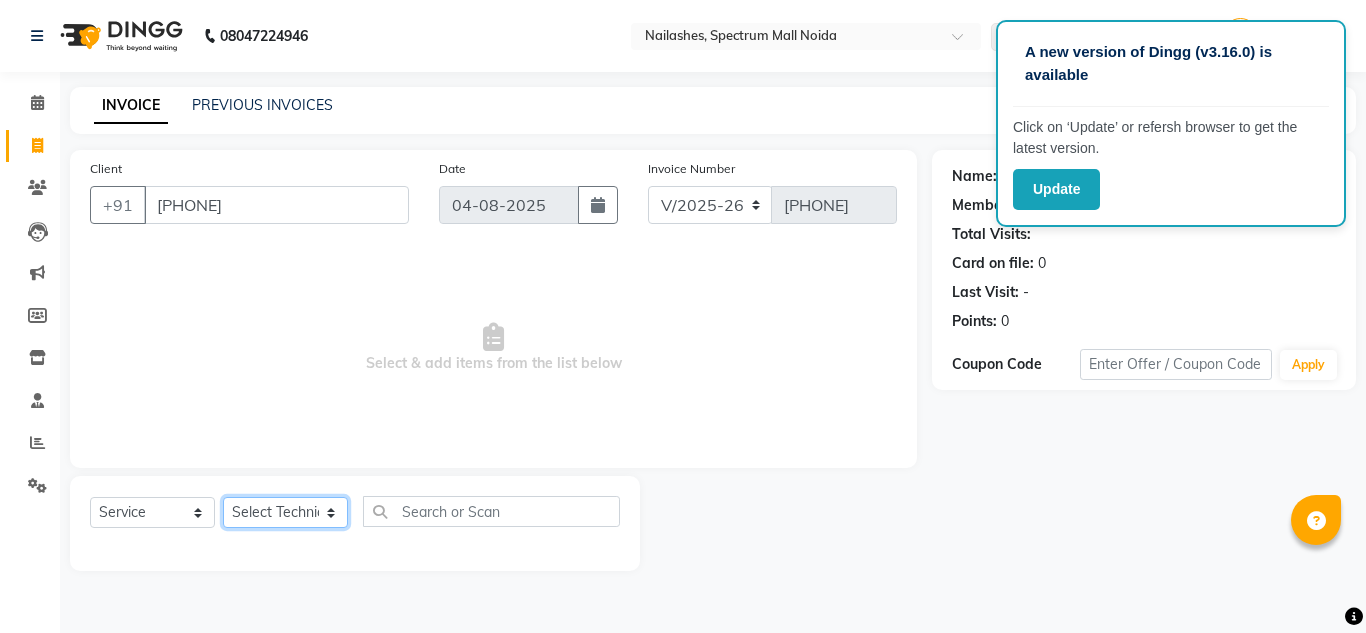 select on "88046" 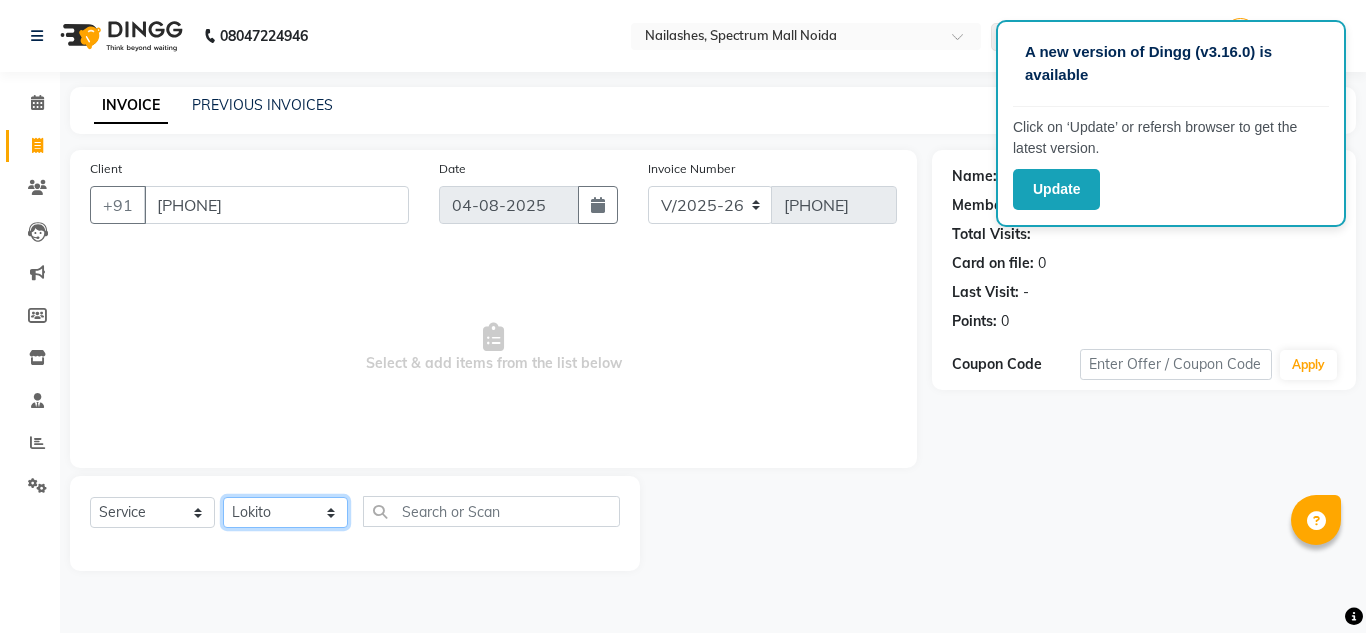 click on "Select Technician [NAME] [NAME] [NAME] [NAME] [NAME] [NAME] [NAME] [NAME] Nail Extension - Gel (Hand) x Permanent Nail Paint - Solid Color (Hand) Permanent Nail Paint - French (Hand) Permanent Nail Paint - Solid Color (Toes) Permanent Nail Paint - French (Toes) Restoration - Gel (Hand) Restoration - Tip Replacement (Hand) Restoration - Touch -up (Hand) Restoration - Gel Color Changes (Hand) Restoration - Removal of Extension (Hand) Restoration - Removal of Nail Paint (Hand) Restoration - Gel (Toes) Restoration - Tip Replacement (Toes) Restoration - Touch -up (Toes) Restoration - Gel Color Changes (Toes) Restoration - Removal of Extension (Toes) Restoration - Removal of Nail Paint (Toes) Pedicure - Classic Pedicure - Deluxe Pedicure - Premium Pedicure - Platinum Manicure  - Classic Manicure  - Deluxe Manicure  - Premium Eyelash Refil - Classic Eyelash Refil - Hybrid Eyelash Refil - Volume Eyelash Refil - Mega Volume Eyelash Refil - Lash Removal 1" 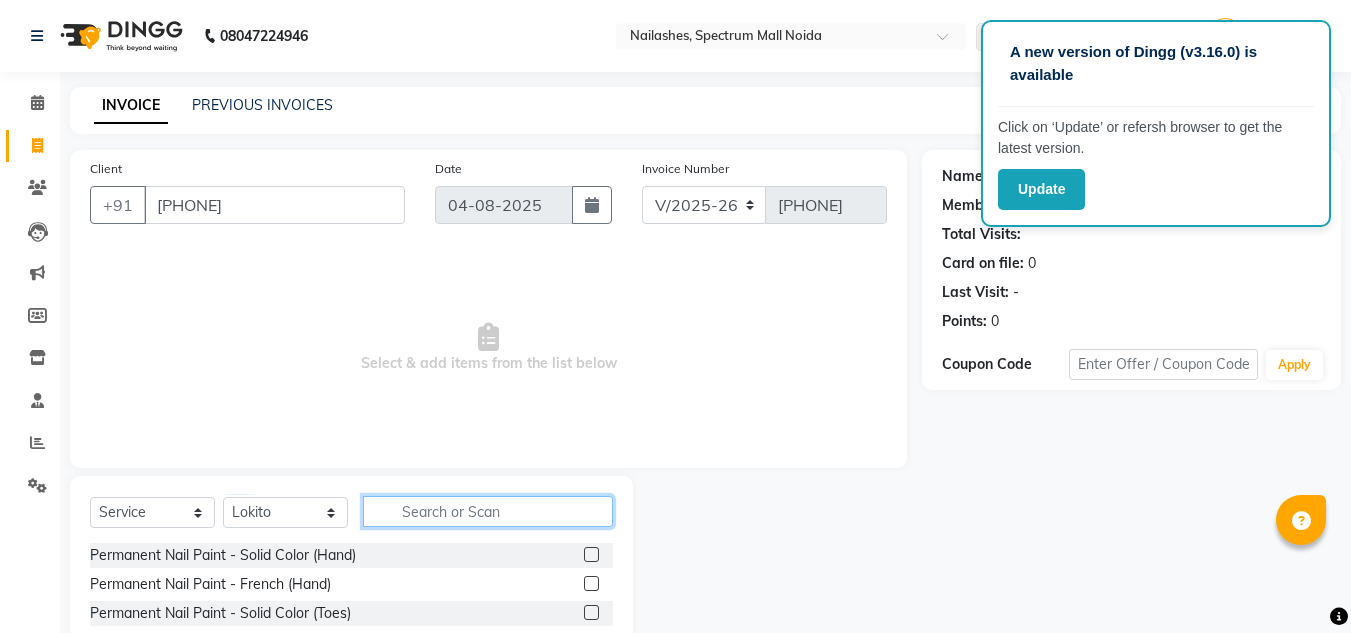 click 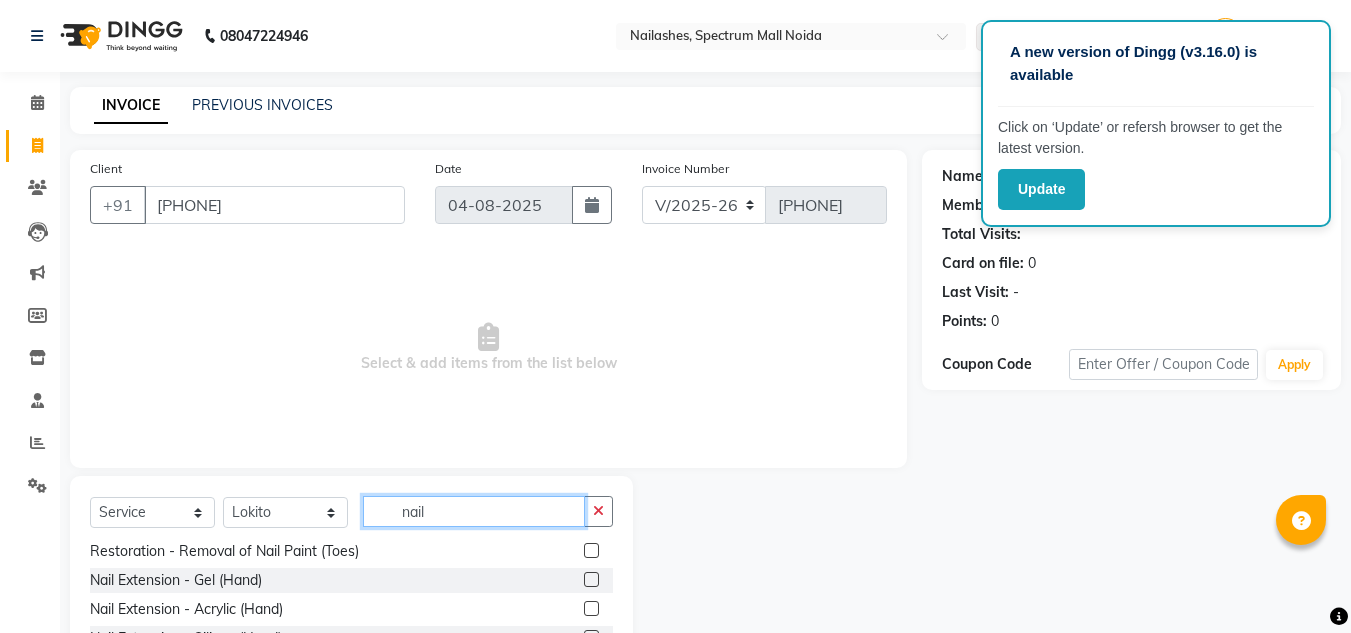 scroll, scrollTop: 150, scrollLeft: 0, axis: vertical 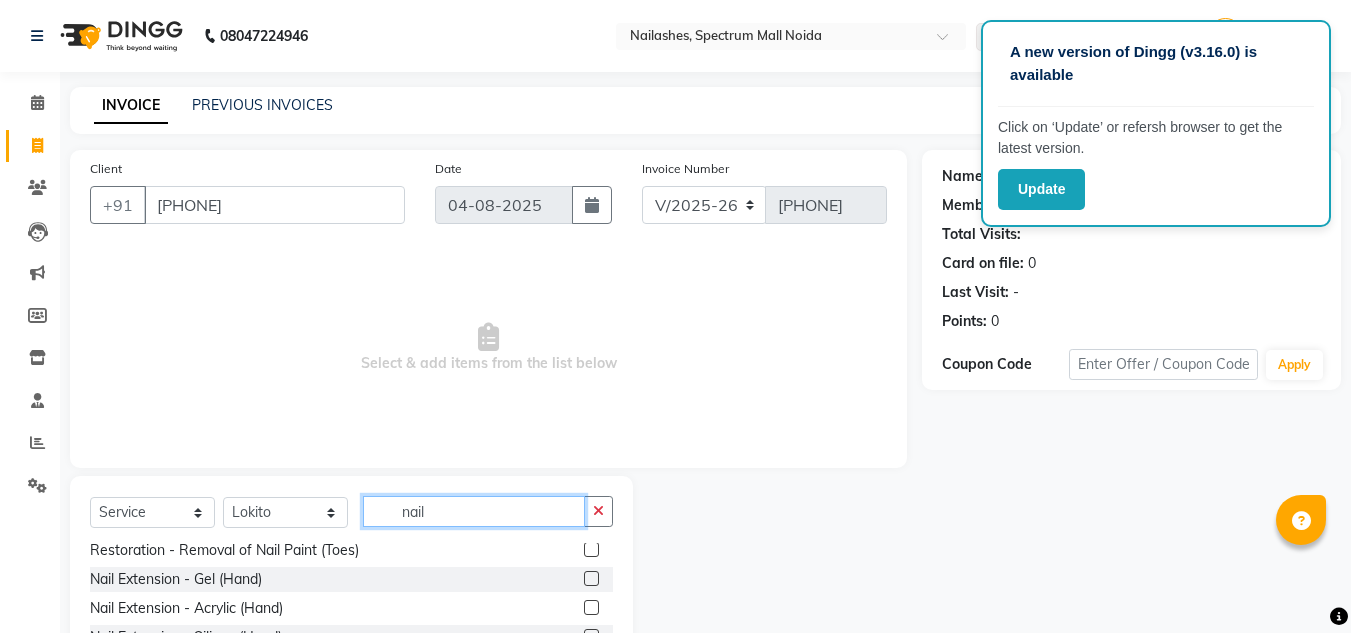 type on "nail" 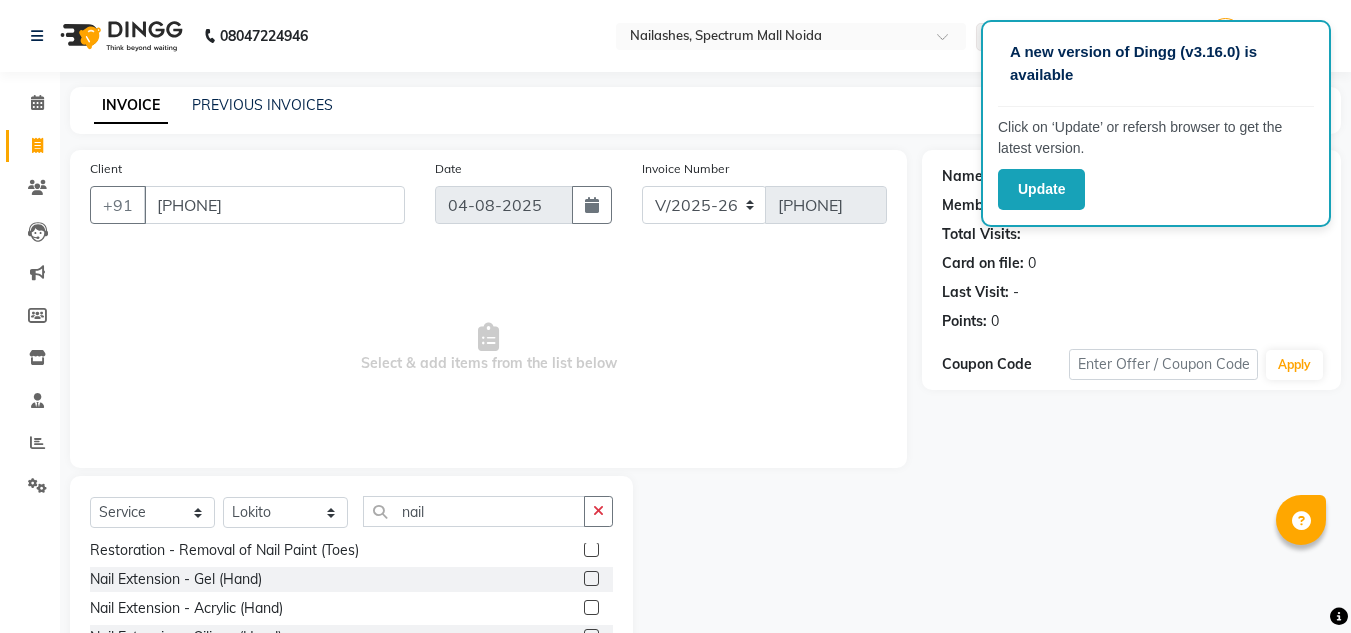click 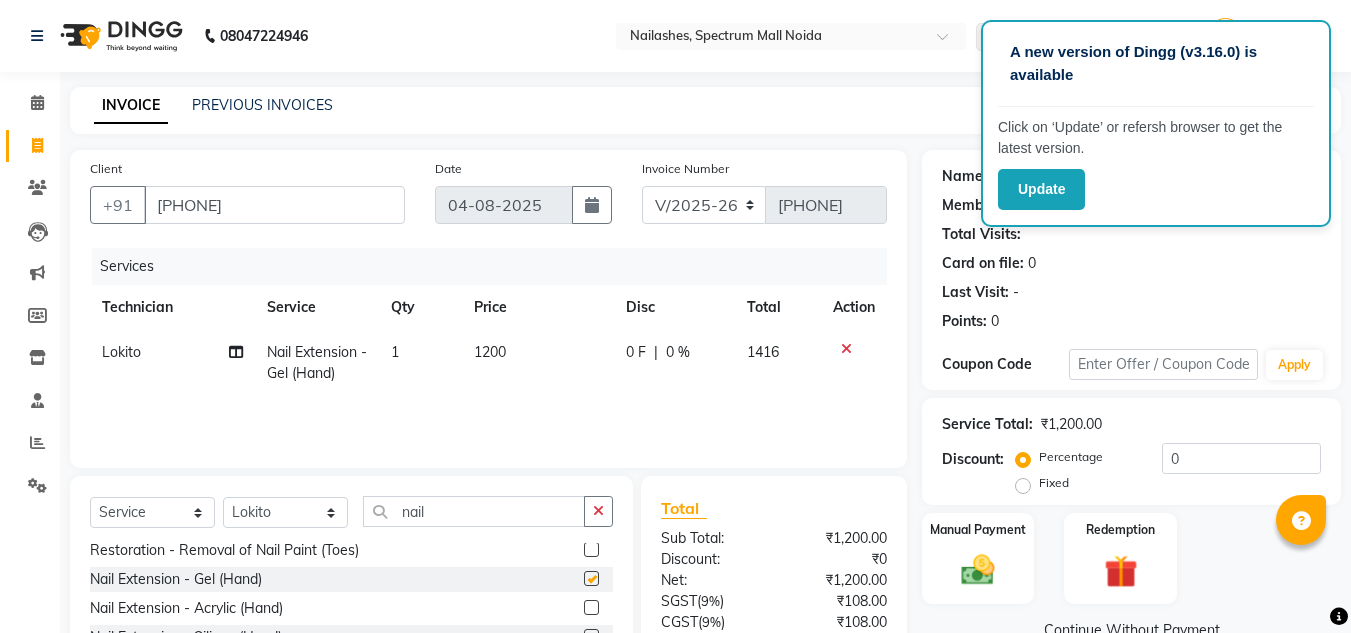 checkbox on "false" 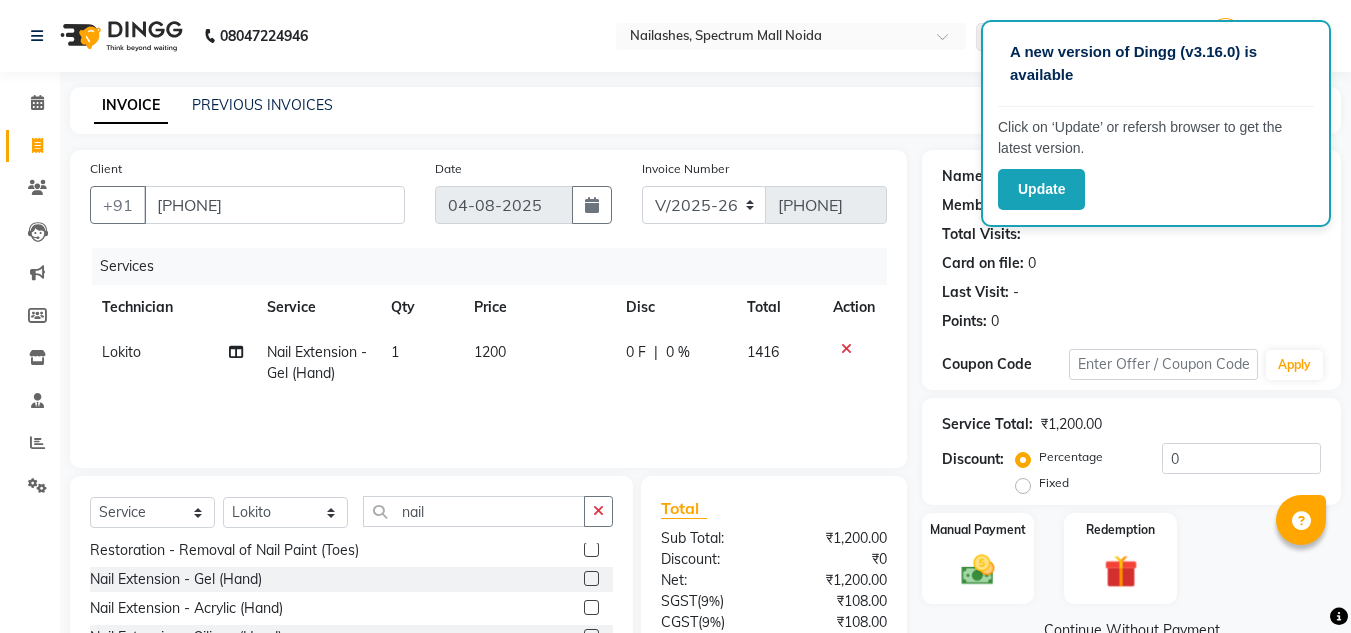 click on "1200" 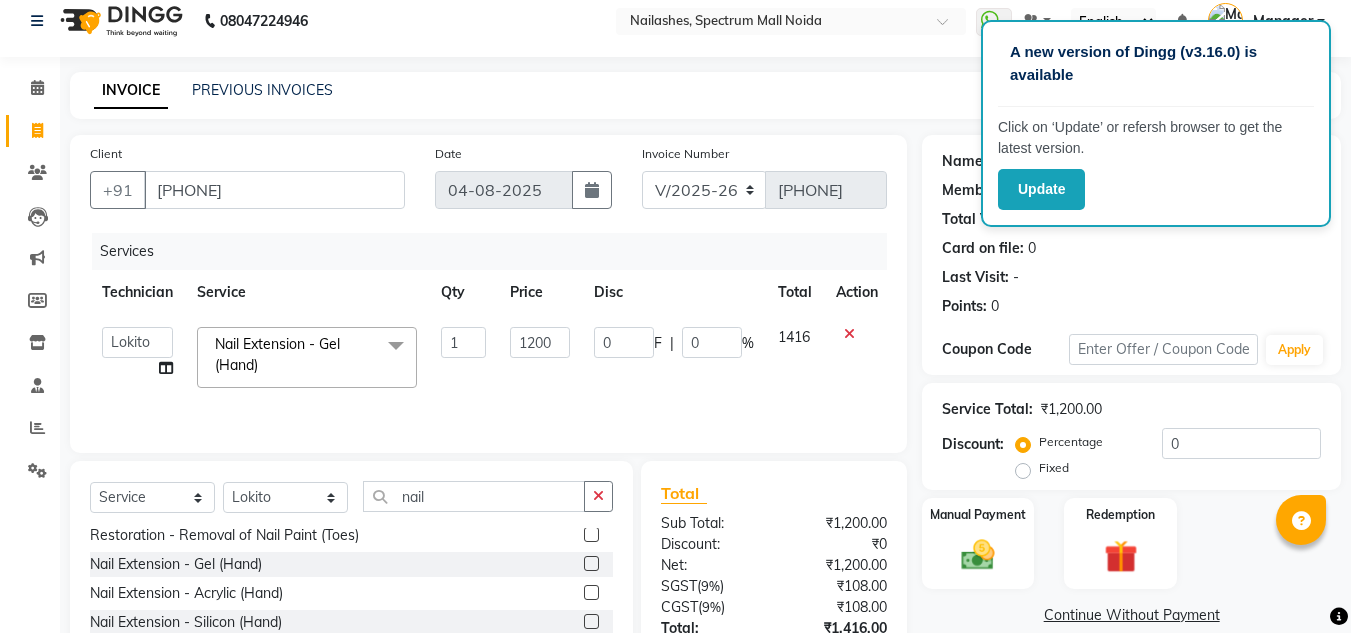 scroll, scrollTop: 14, scrollLeft: 0, axis: vertical 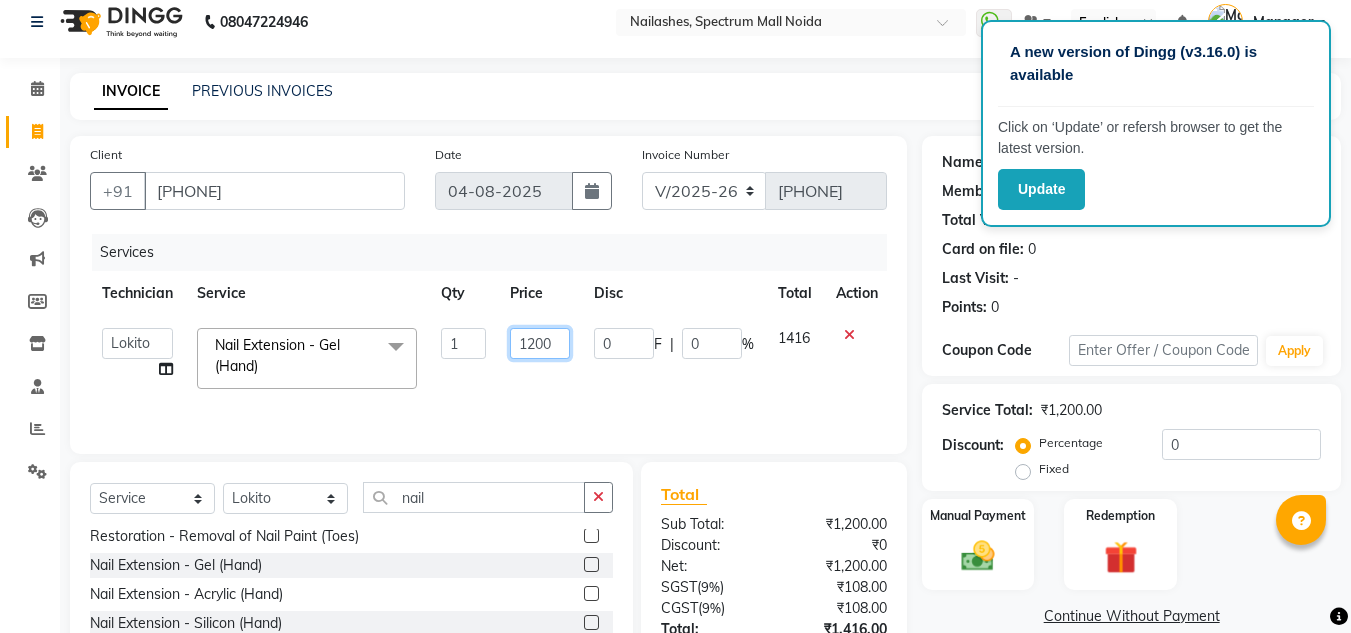 click on "1200" 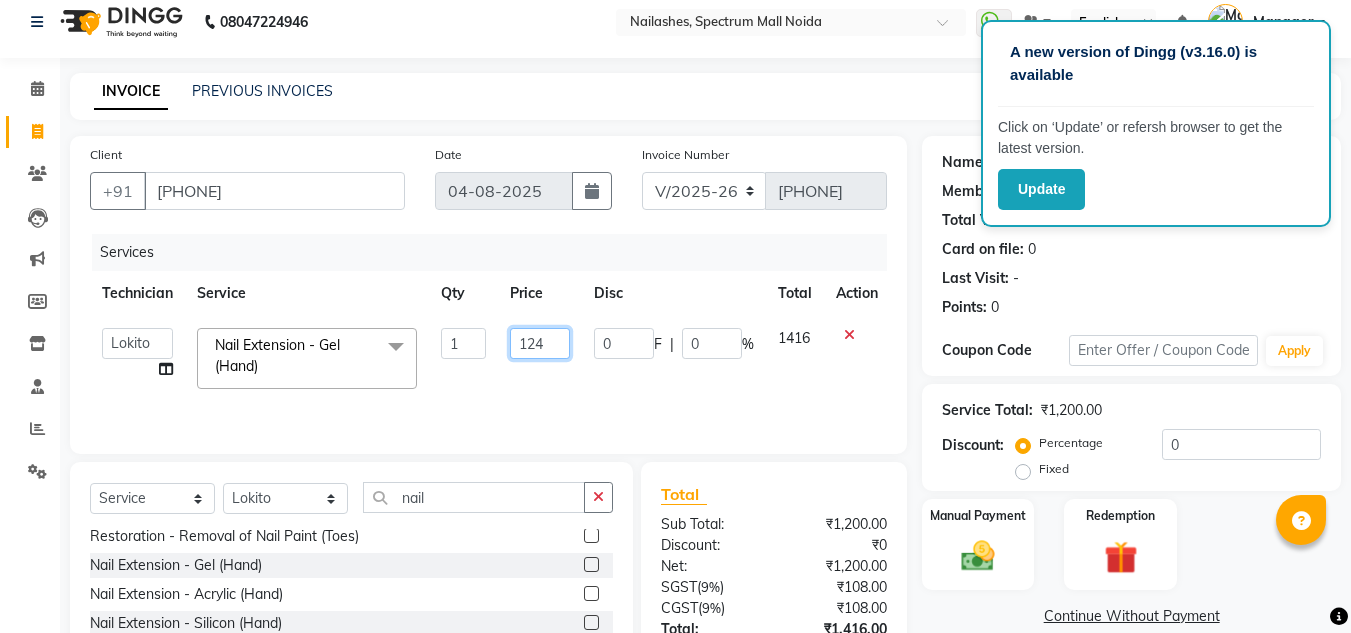 type on "1240" 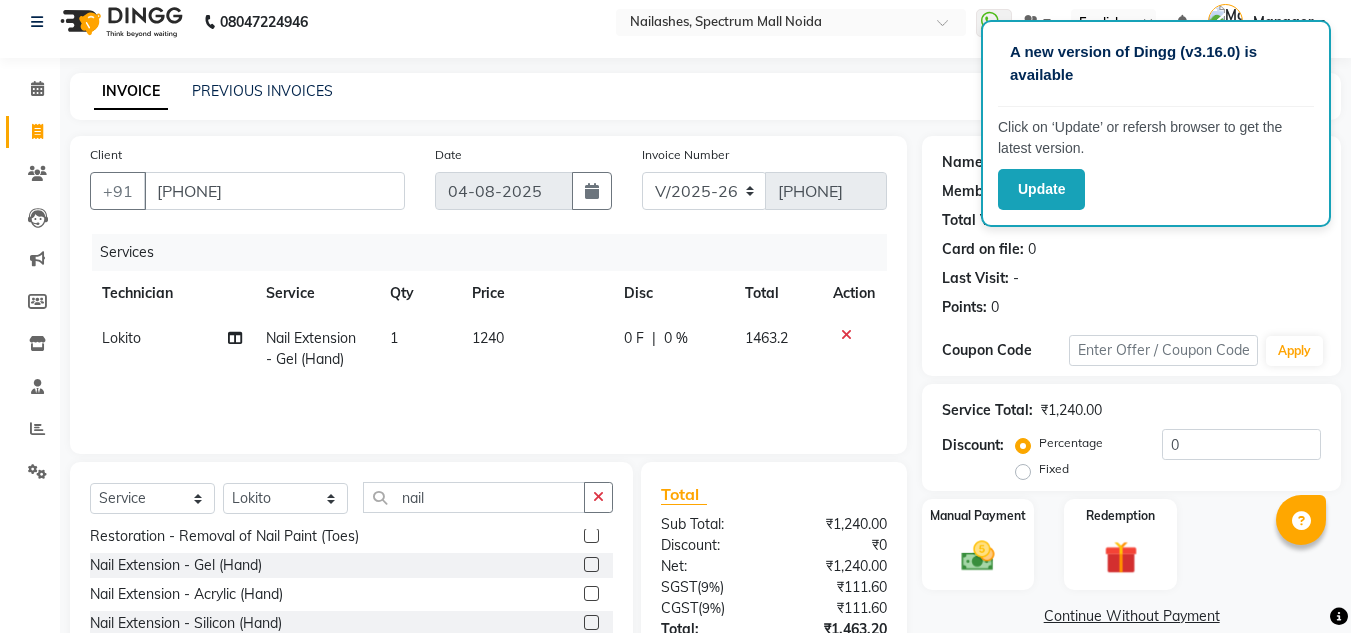 click on "1240" 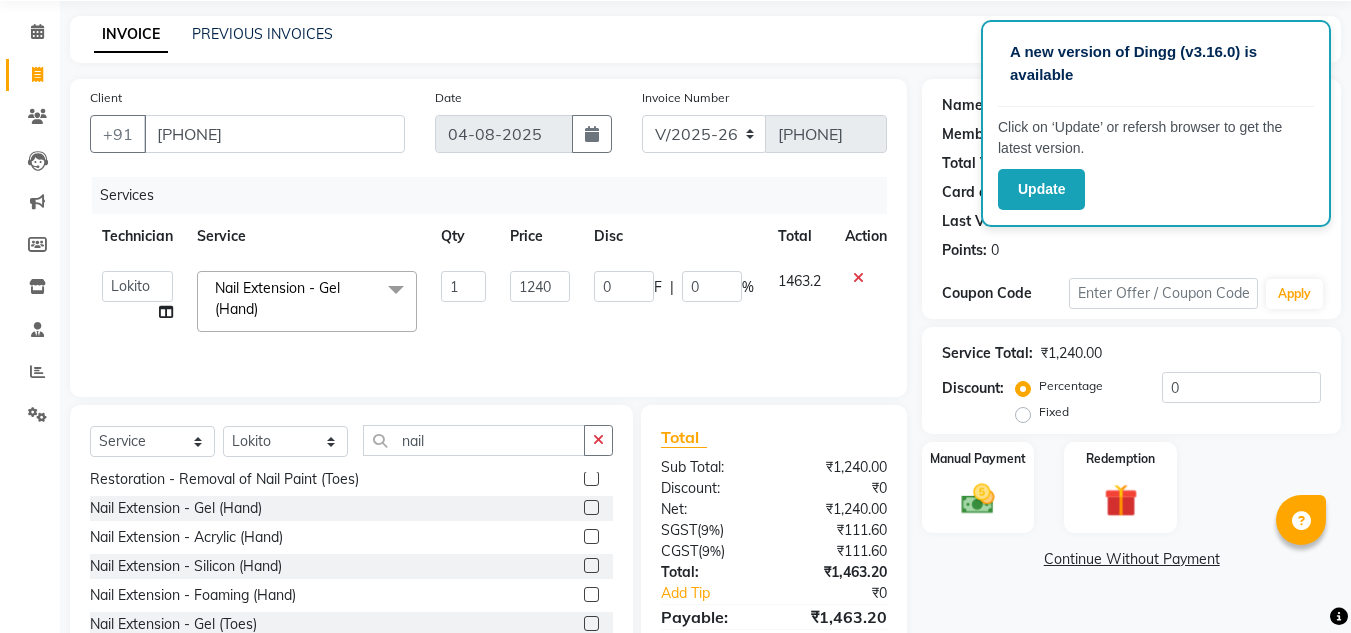 scroll, scrollTop: 75, scrollLeft: 0, axis: vertical 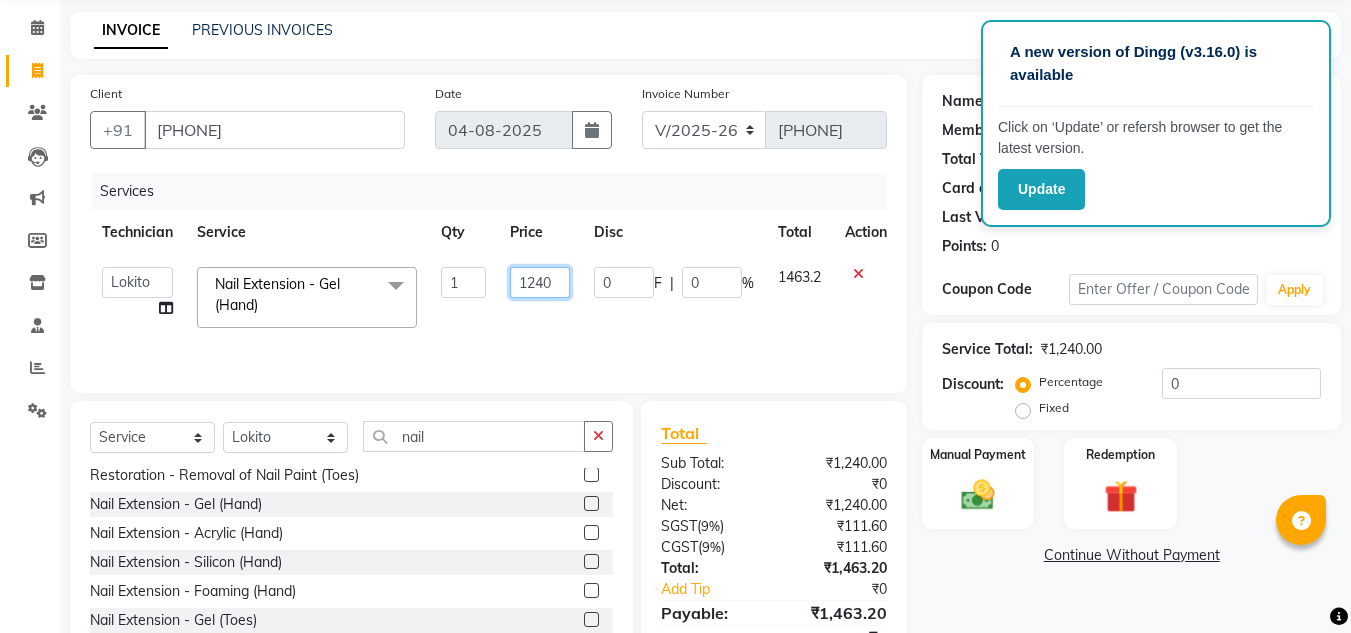 click on "1240" 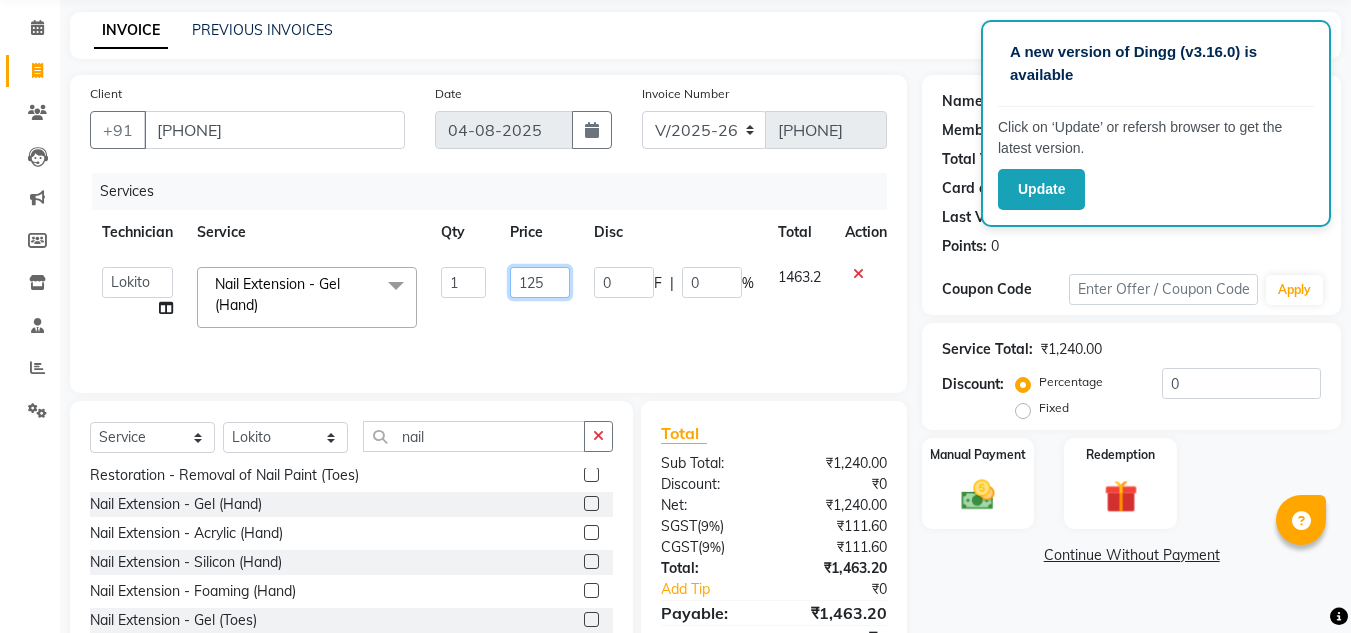 type on "1250" 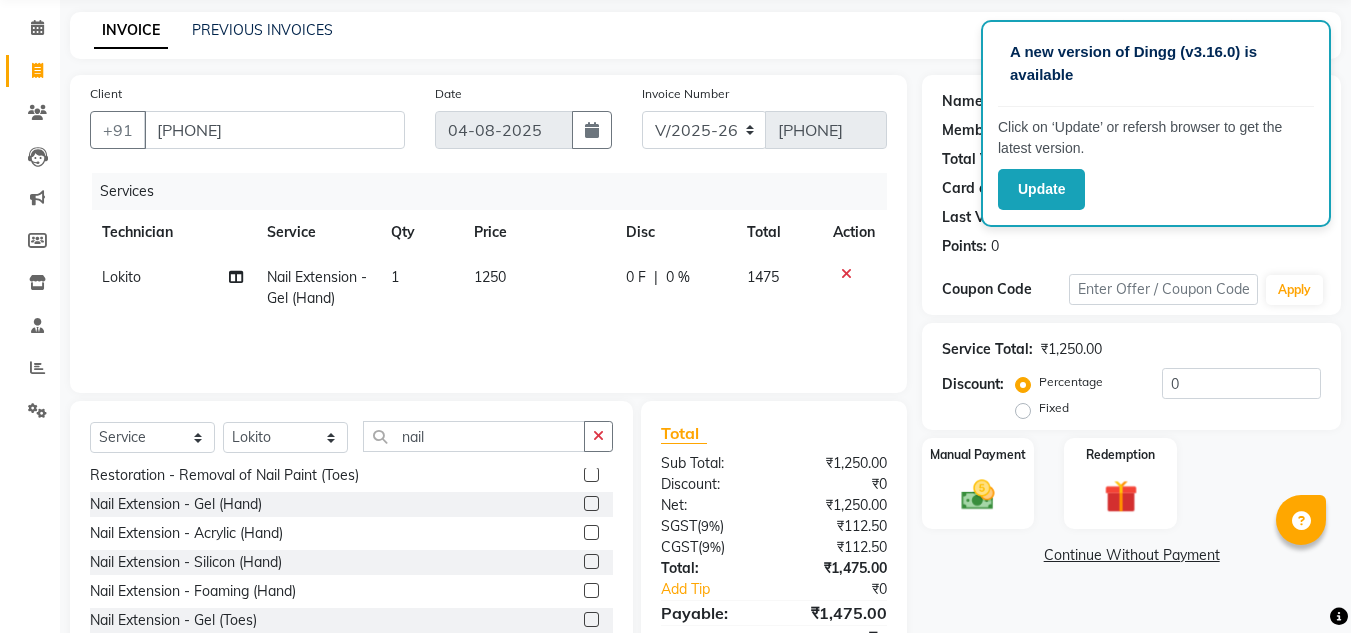 click on "1250" 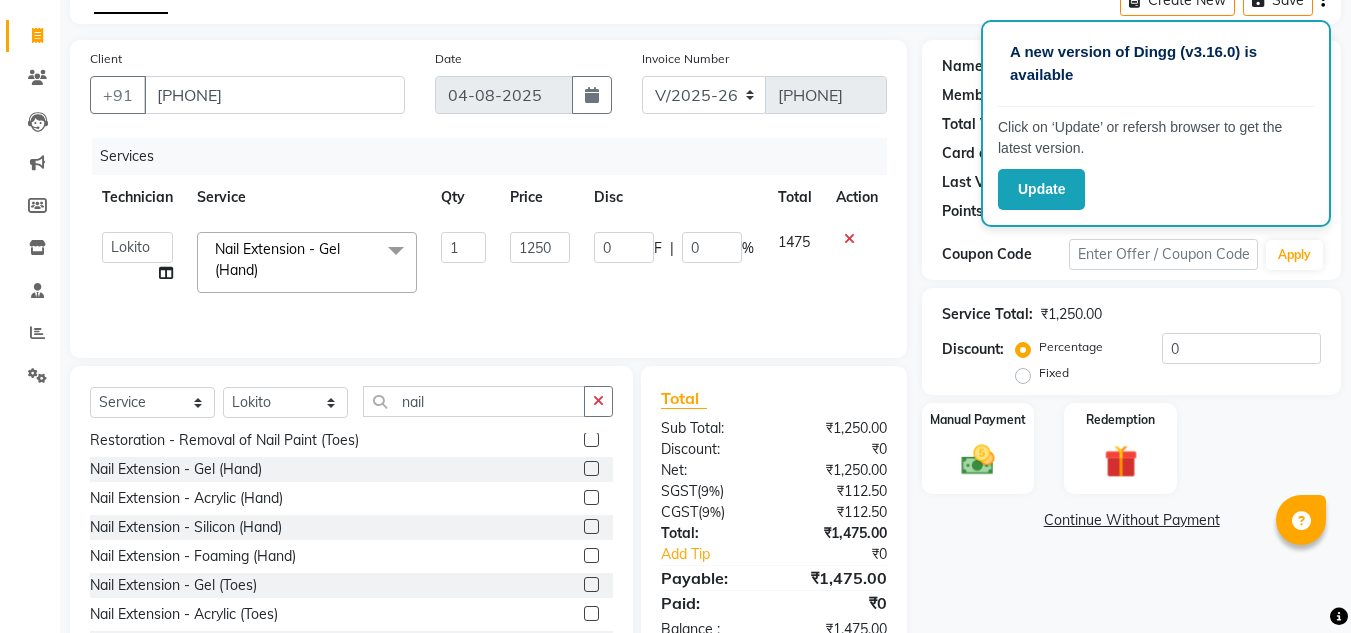 scroll, scrollTop: 107, scrollLeft: 0, axis: vertical 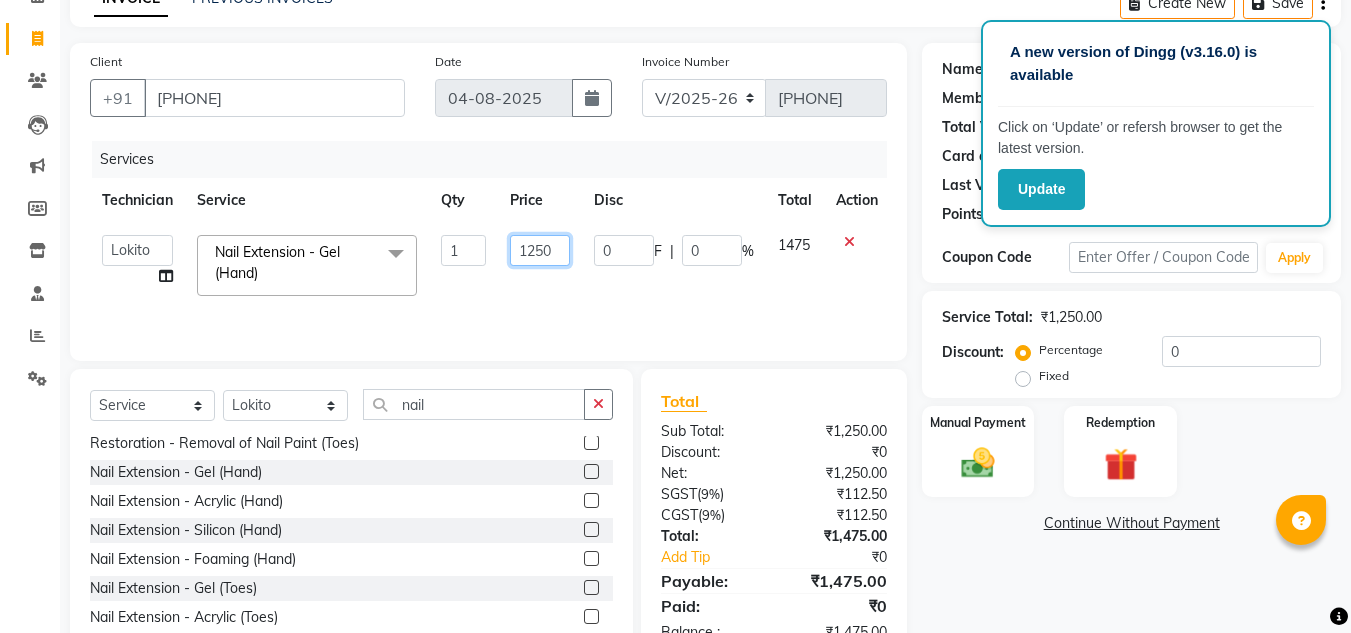 click on "1250" 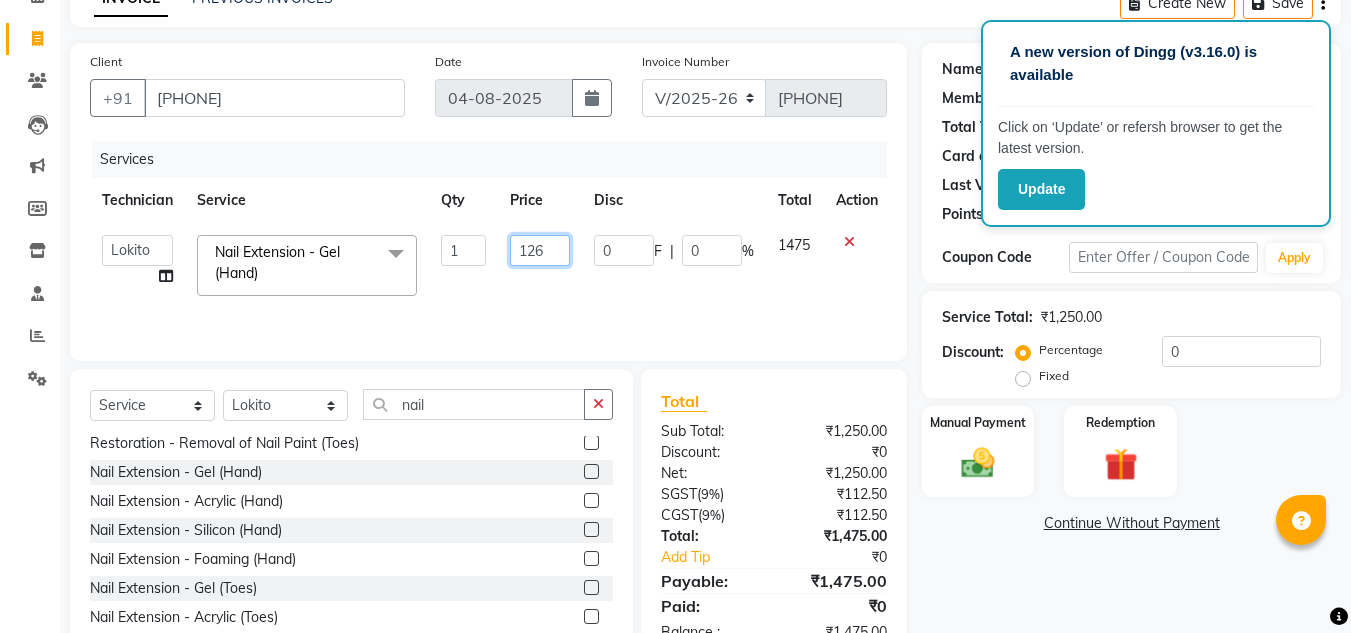type on "1260" 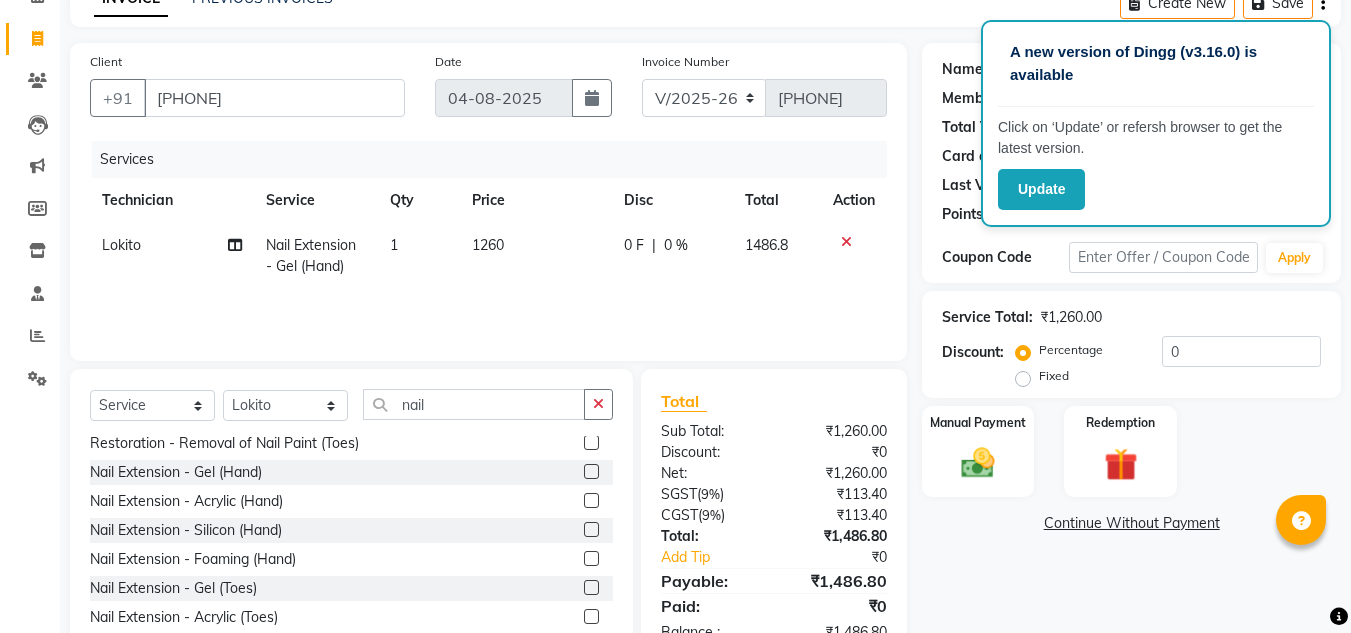 click on "1260" 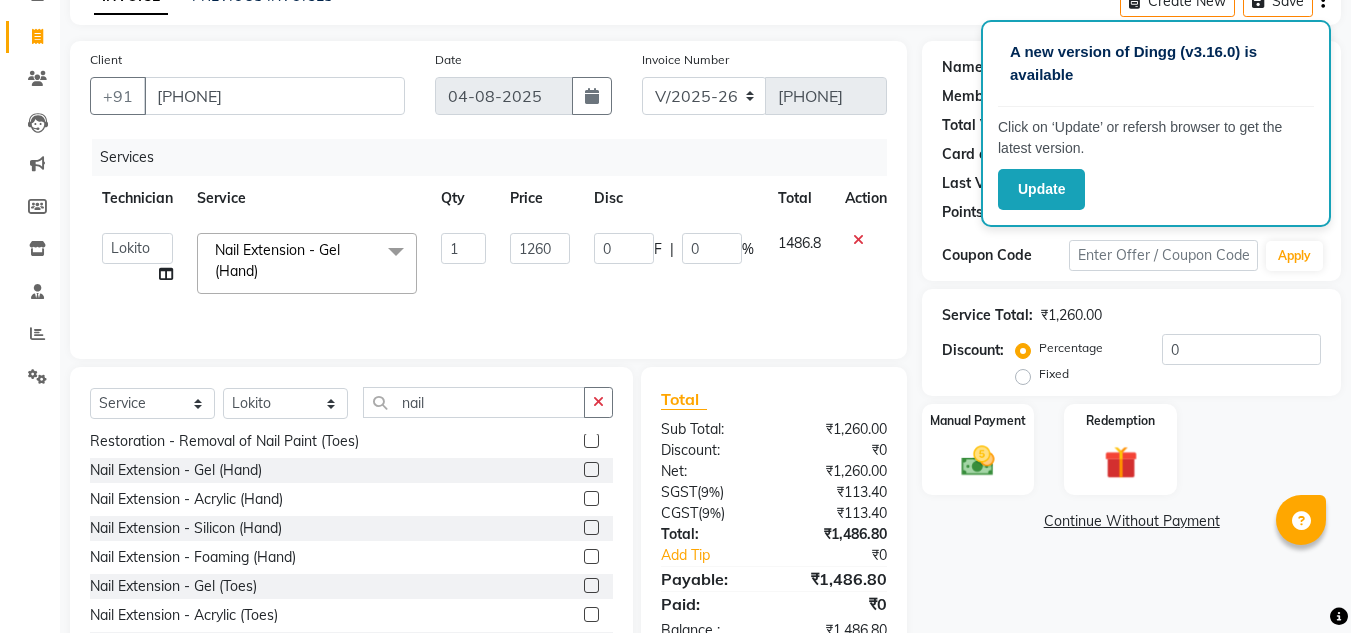 scroll, scrollTop: 94, scrollLeft: 0, axis: vertical 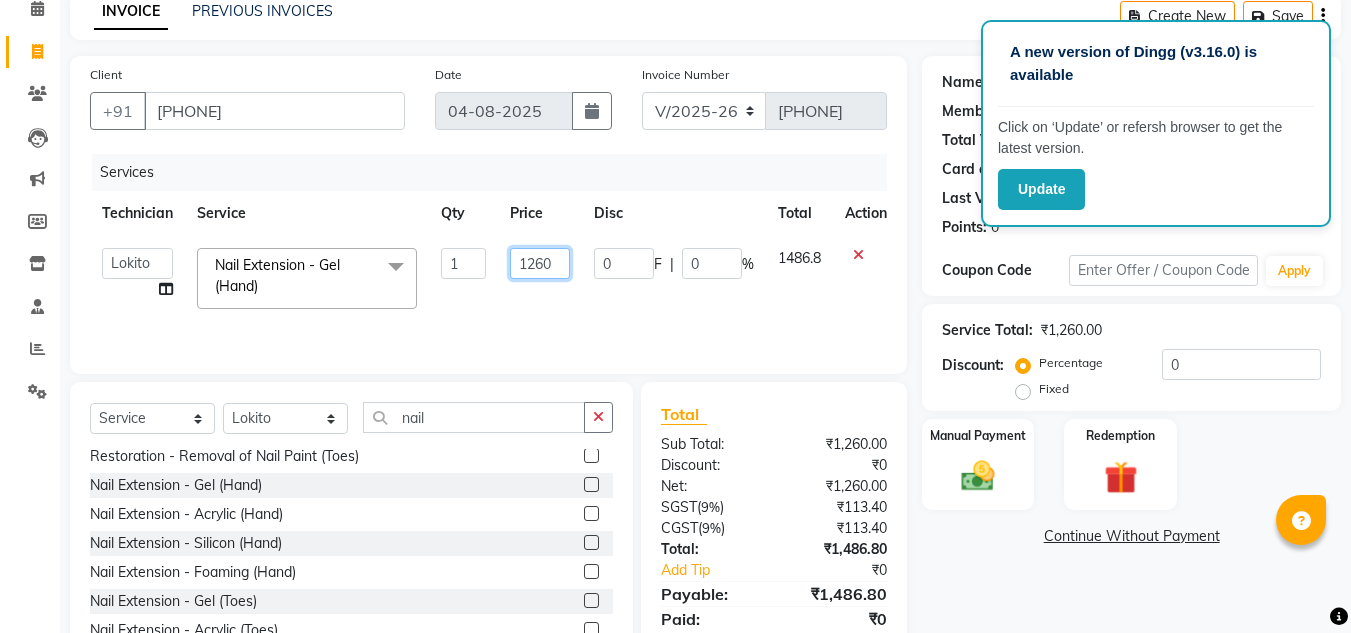 click on "1260" 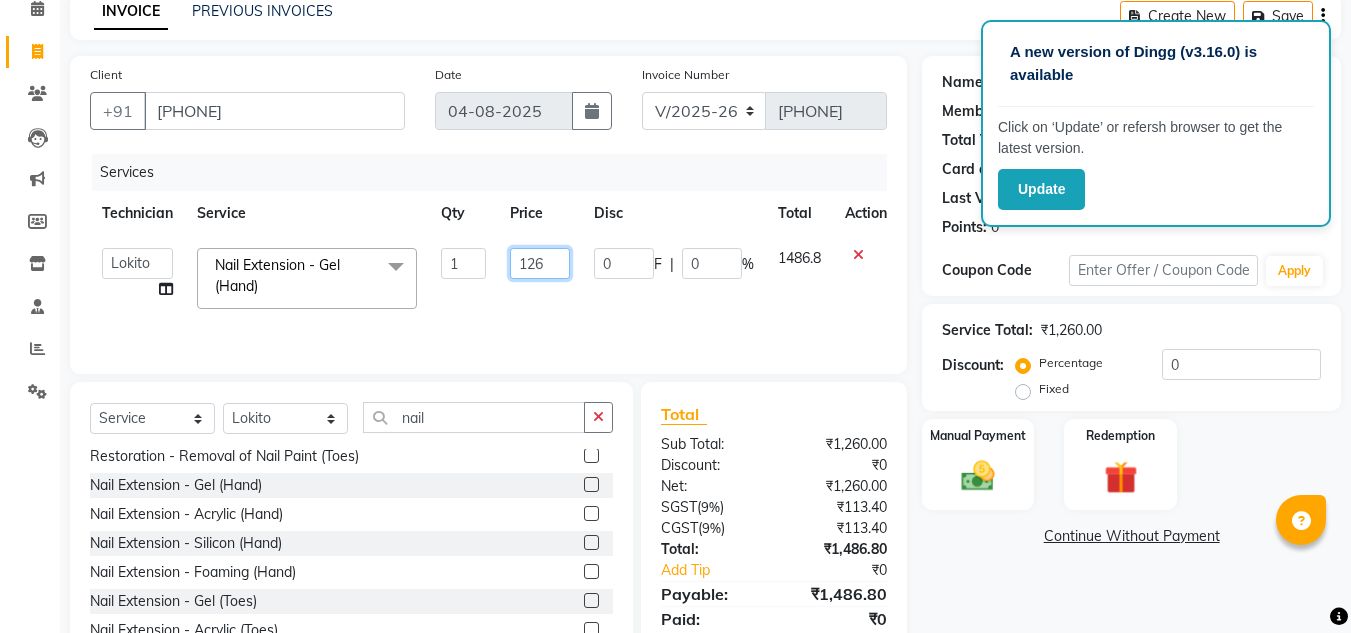 type on "1265" 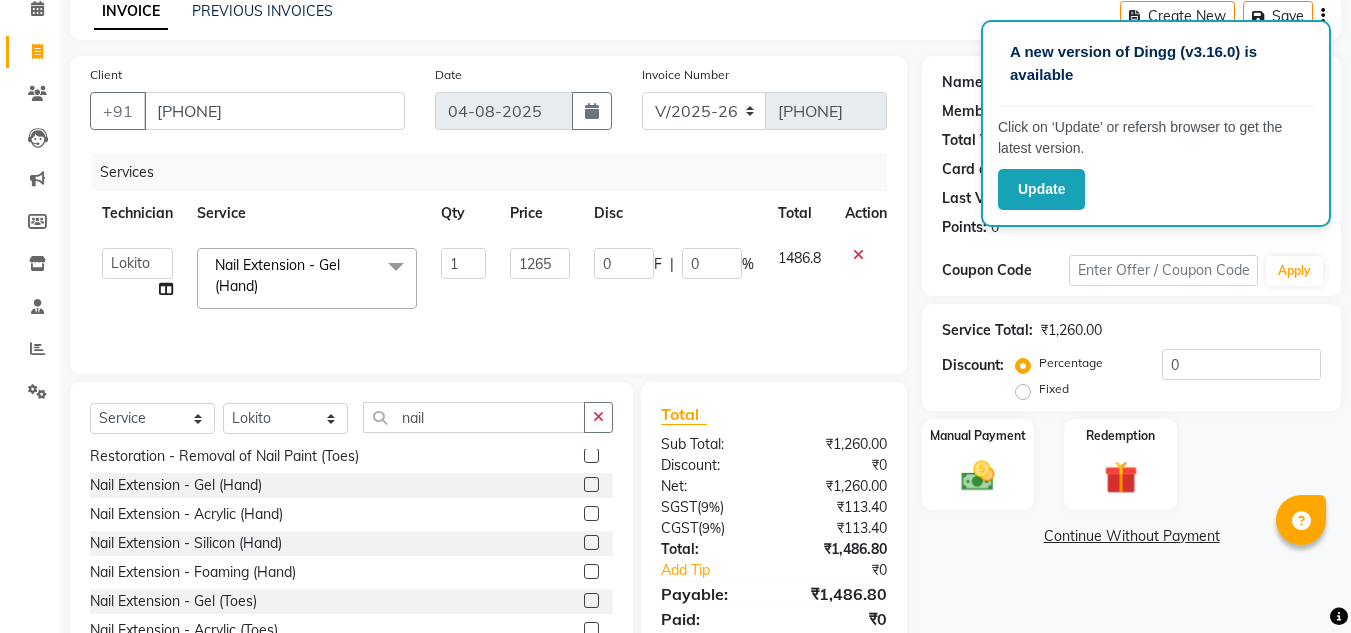 click on "Services Technician Service Qty Price Disc Total Action  [NAME]   [NAME]   [NAME]   [NAME]   [NAME]   [NAME]   [NAME]   [NAME] Nail Extension - Gel (Hand)  x Permanent Nail Paint - Solid Color (Hand) Permanent Nail Paint - French (Hand) Permanent Nail Paint - Solid Color (Toes) Permanent Nail Paint - French (Toes) Restoration - Gel (Hand) Restoration - Tip Replacement (Hand) Restoration - Touch -up (Hand) Restoration - Gel Color Changes (Hand) Restoration - Removal of Extension (Hand) Restoration - Removal of Nail Paint (Hand) Restoration - Gel (Toes) Restoration - Tip Replacement (Toes) Restoration - Touch -up (Toes) Restoration - Gel Color Changes (Toes) Restoration - Removal of Extension (Toes) Restoration - Removal of Nail Paint (Toes) Pedicure - Classic Pedicure - Deluxe Pedicure - Premium Pedicure - Platinum Manicure  - Classic Manicure  - Deluxe Manicure  - Premium Eyelash Refil - Classic Eyelash Refil - Hybrid Eyelash Refil - Volume Eyelash Refil - Mega Volume Eyelash Refil - Lash Removal 1" 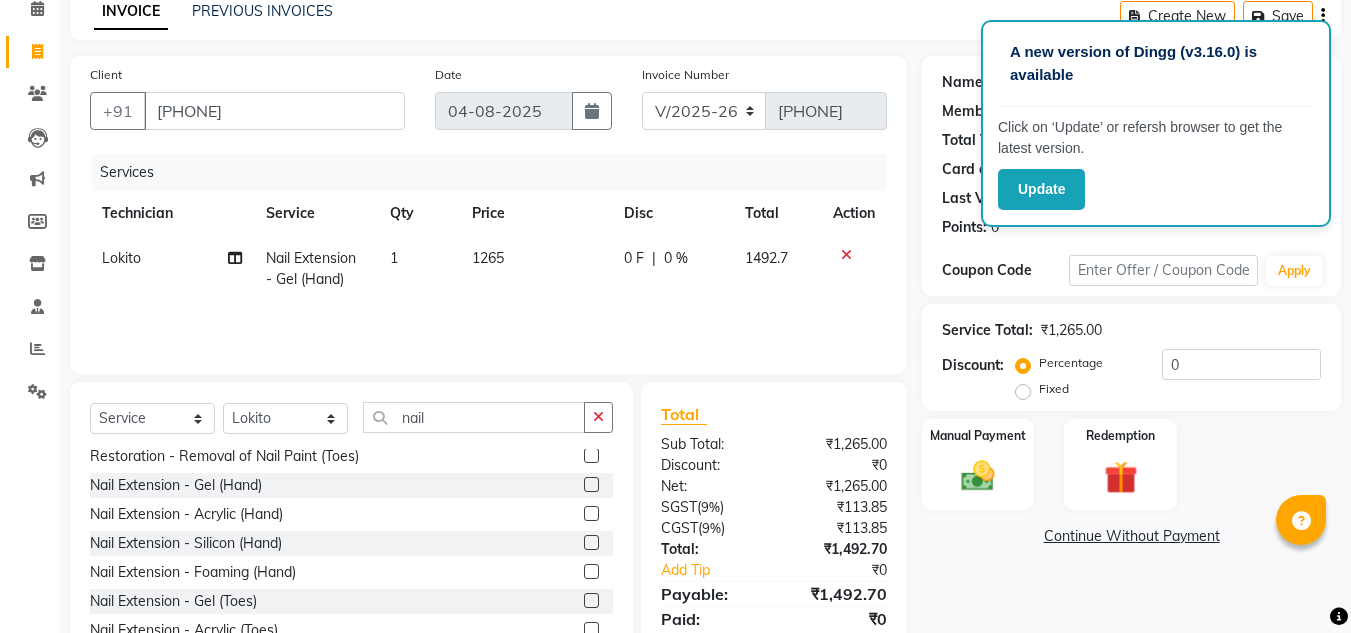 click on "1265" 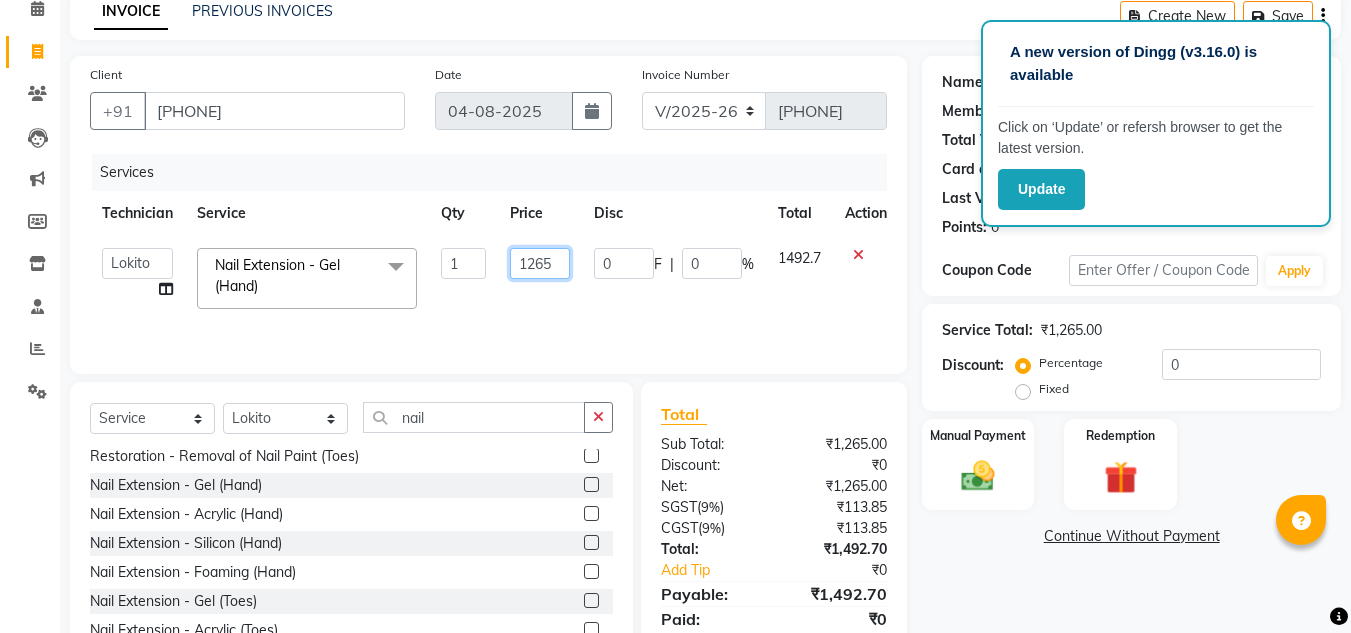 click on "1265" 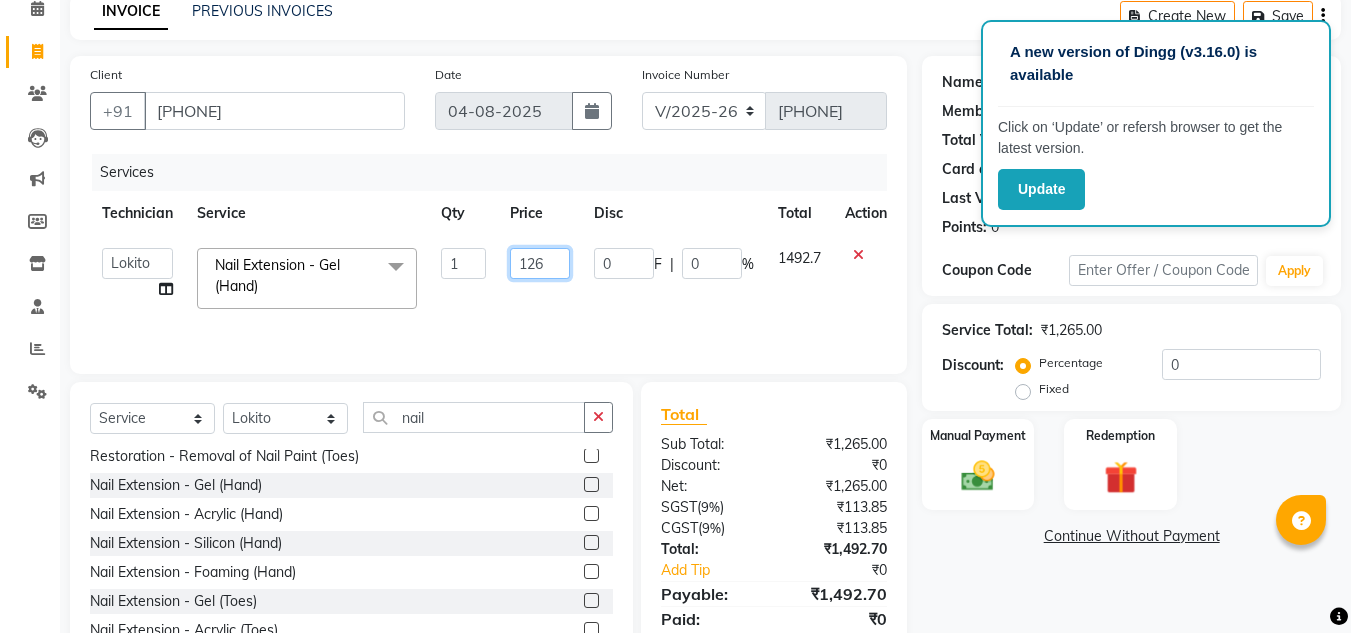 type on "1268" 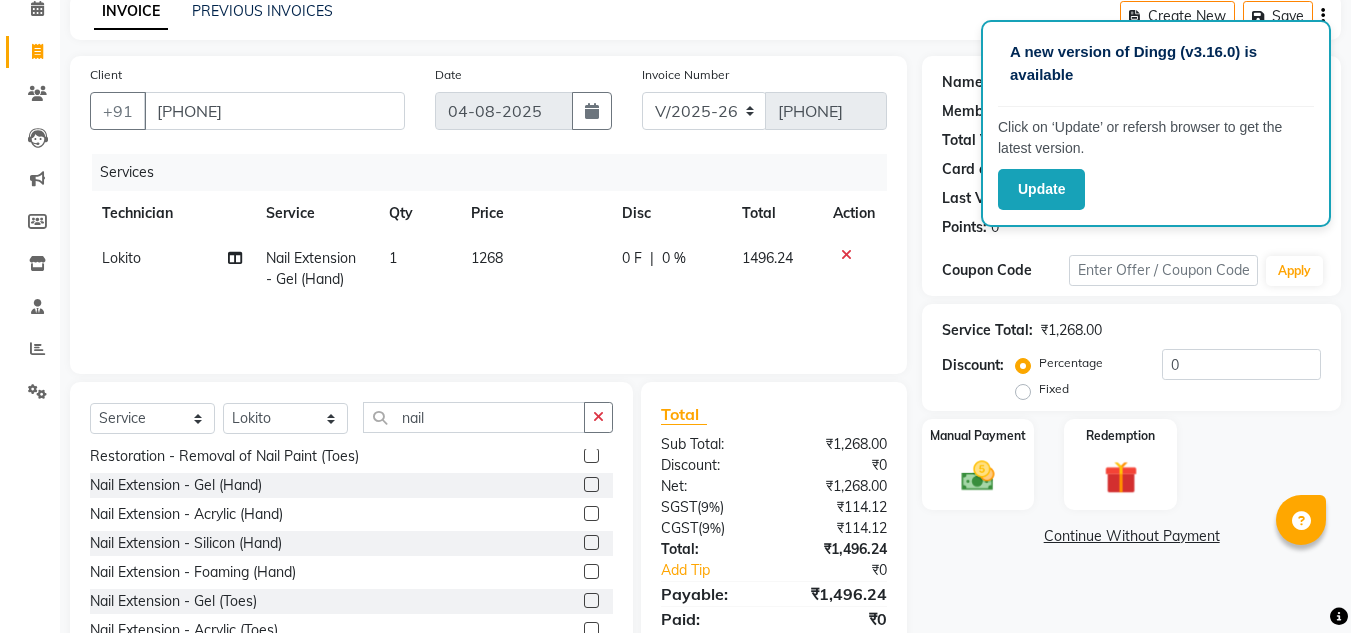click on "Services Technician Service Qty Price Disc Total Action Lokito Nail Extension - Gel (Hand) 1 1268 0 F | 0 % 1496.24" 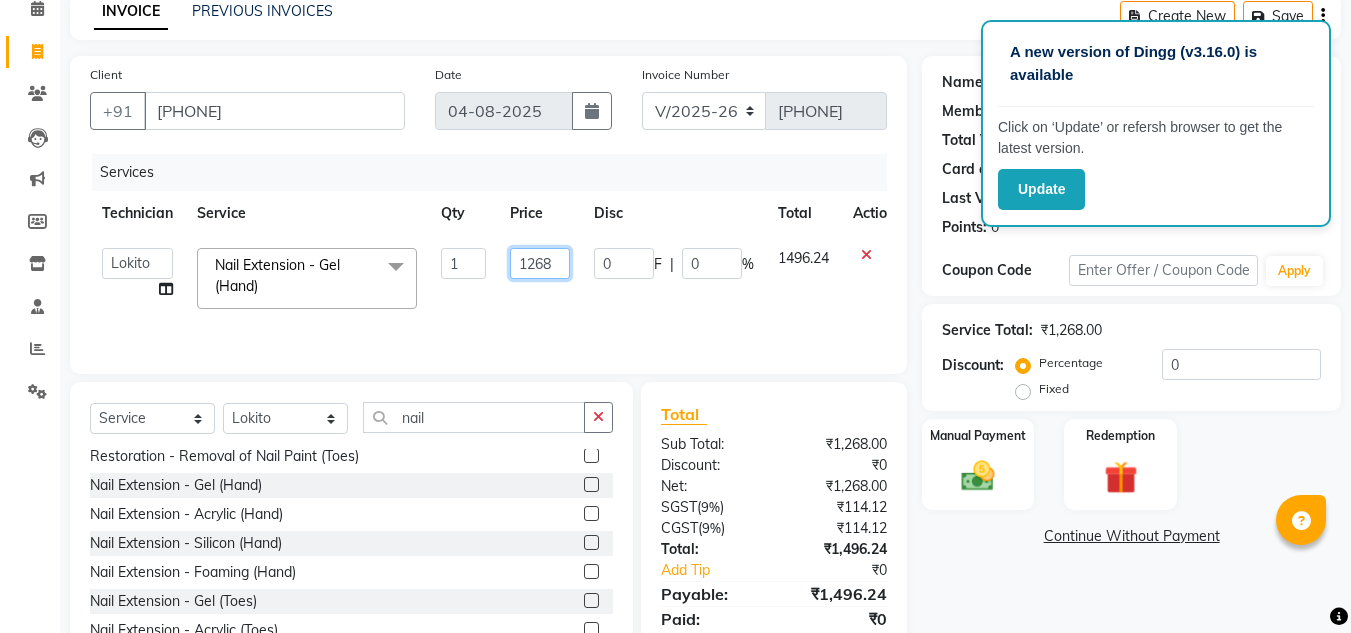 click on "1268" 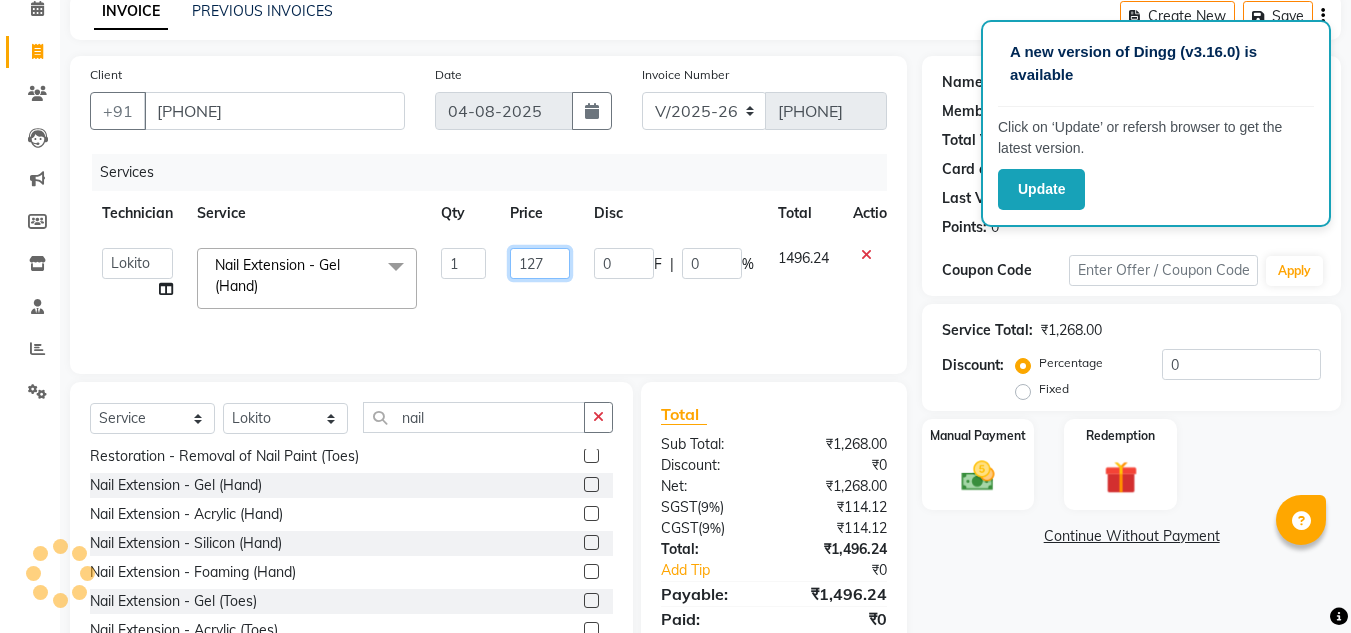 type on "1270" 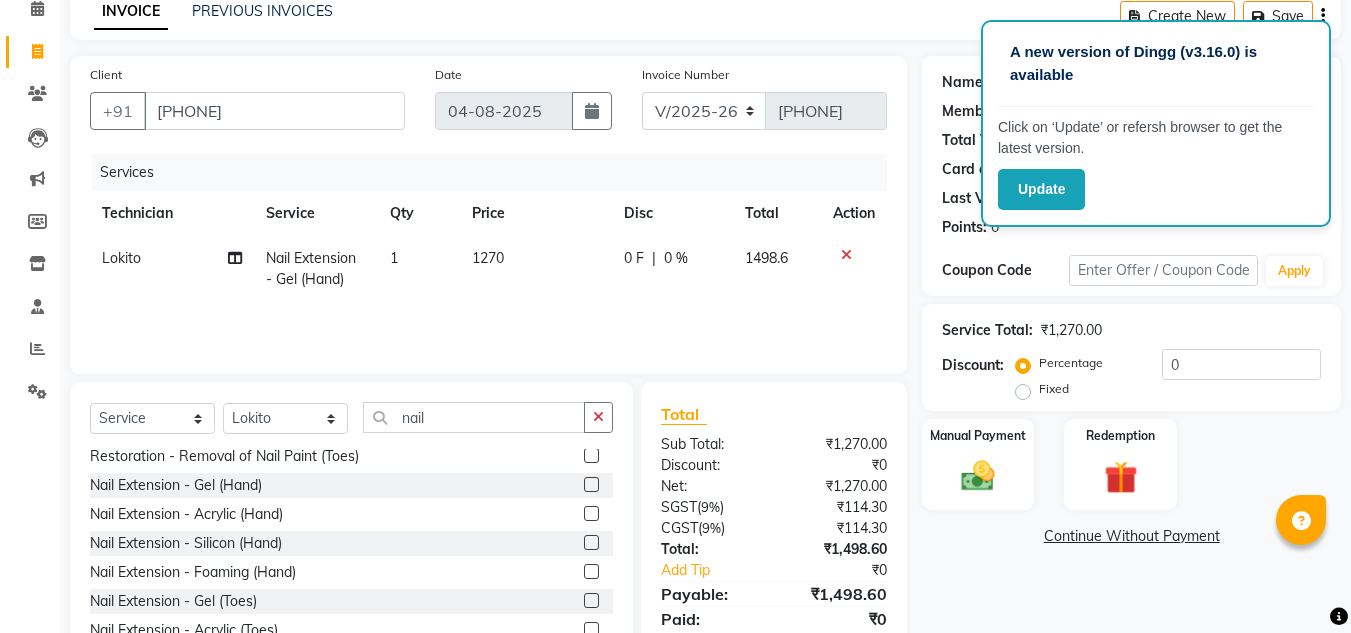 click on "Services Technician Service Qty Price Disc Total Action Lokito Nail Extension - Gel (Hand) 1 1270 0 F | 0 % 1498.6" 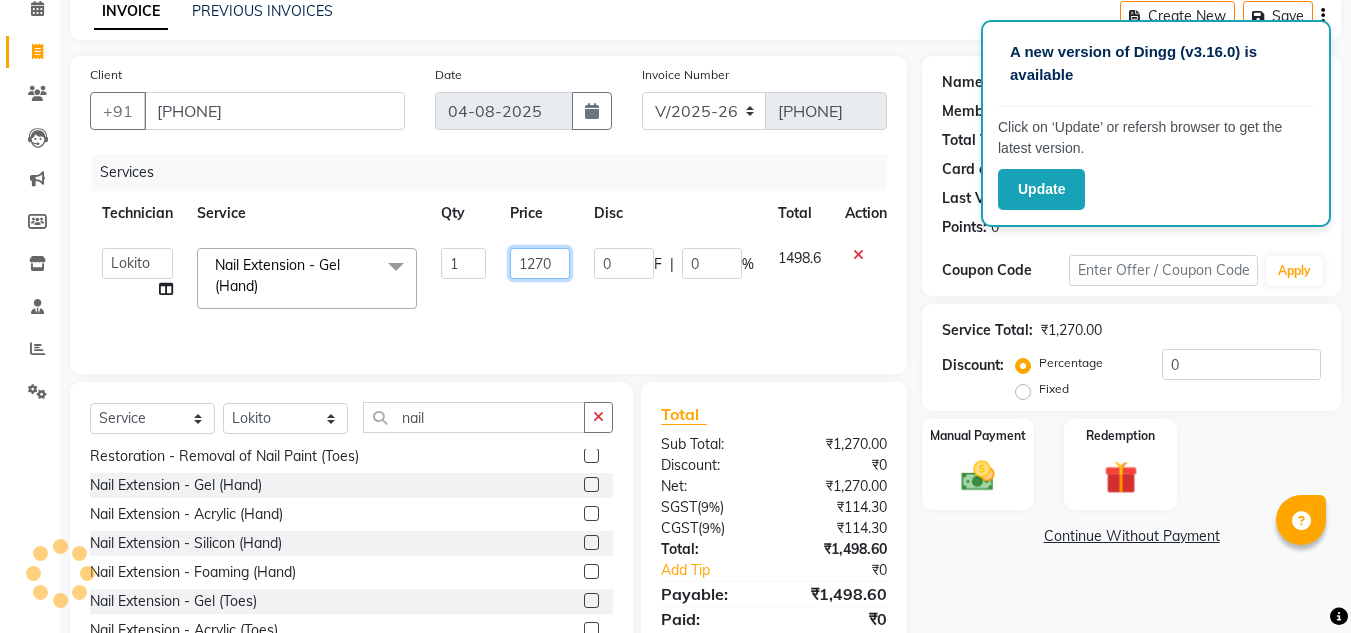 click on "1270" 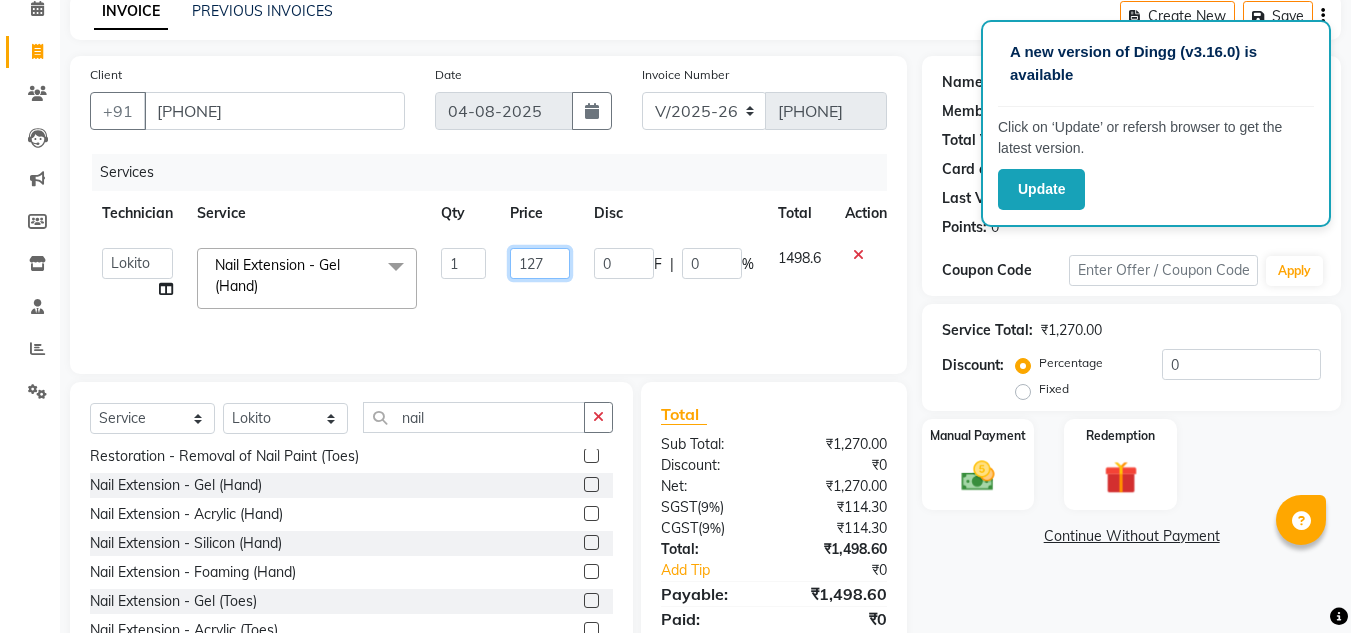 type on "1271" 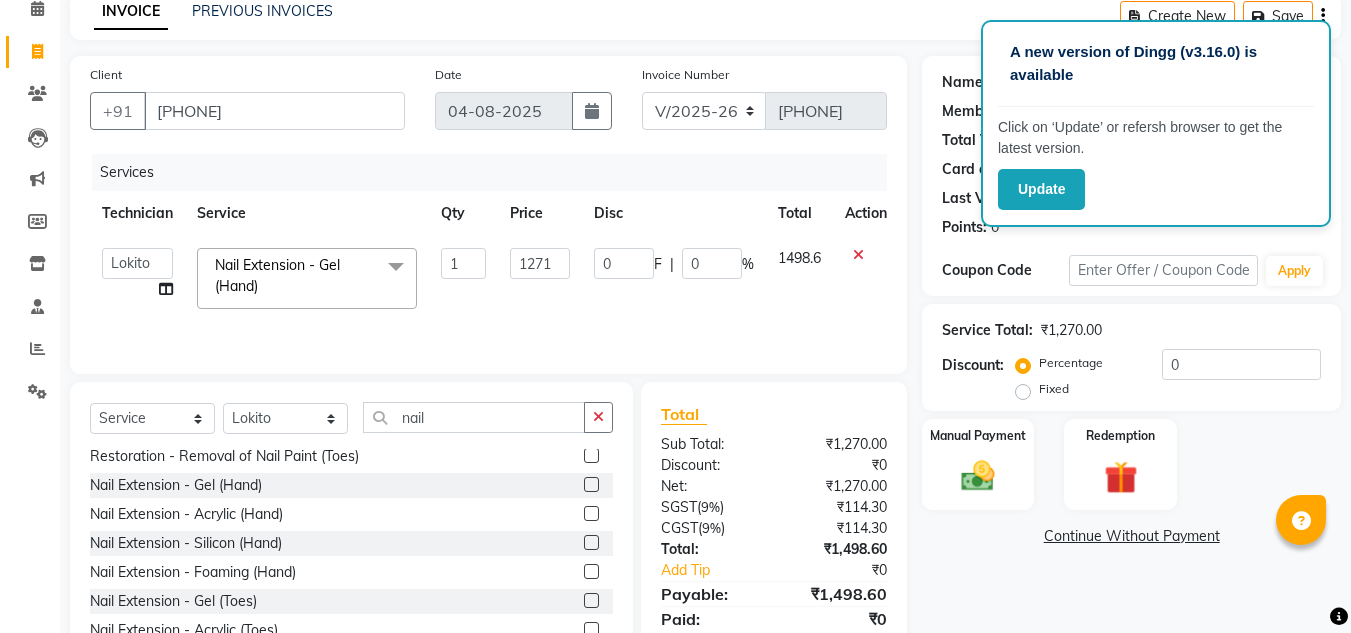 click on "1271" 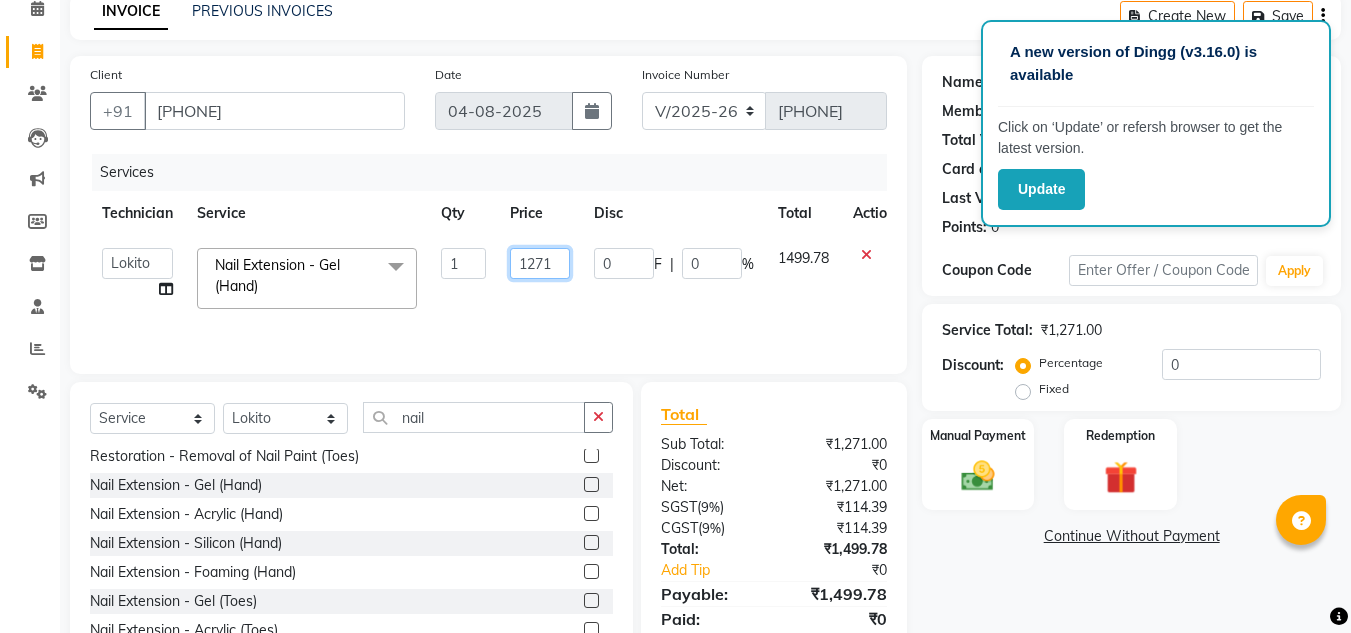 click on "1271" 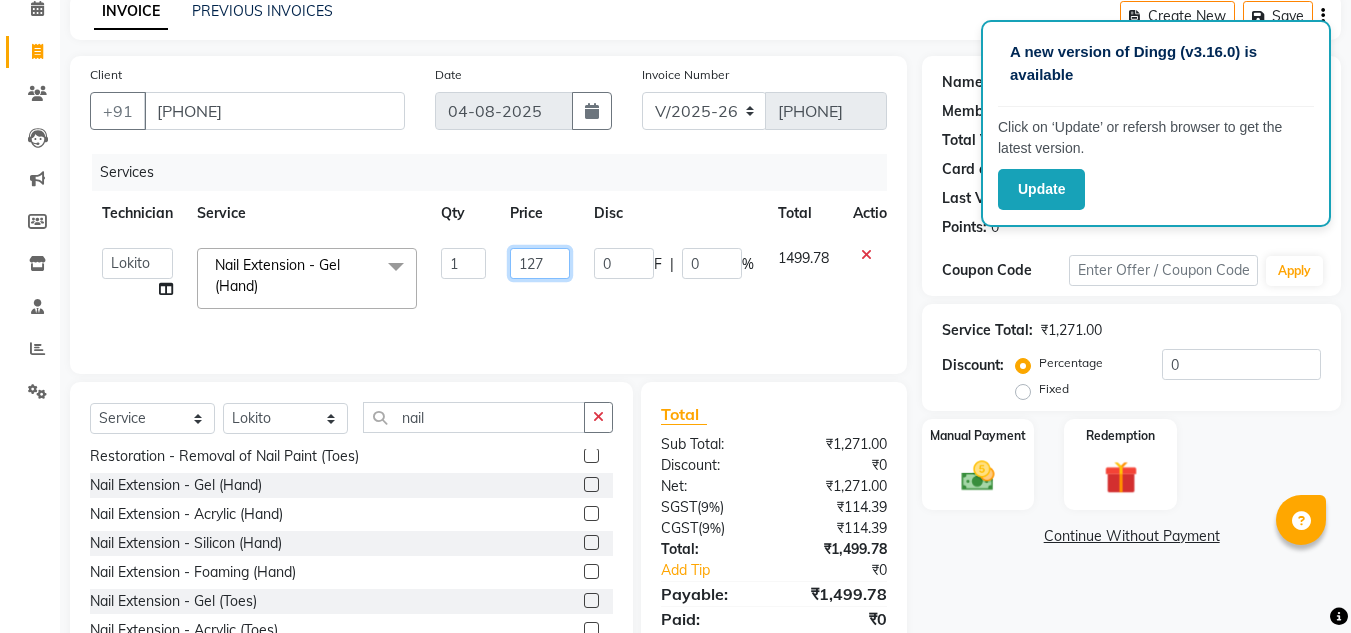 type on "1272" 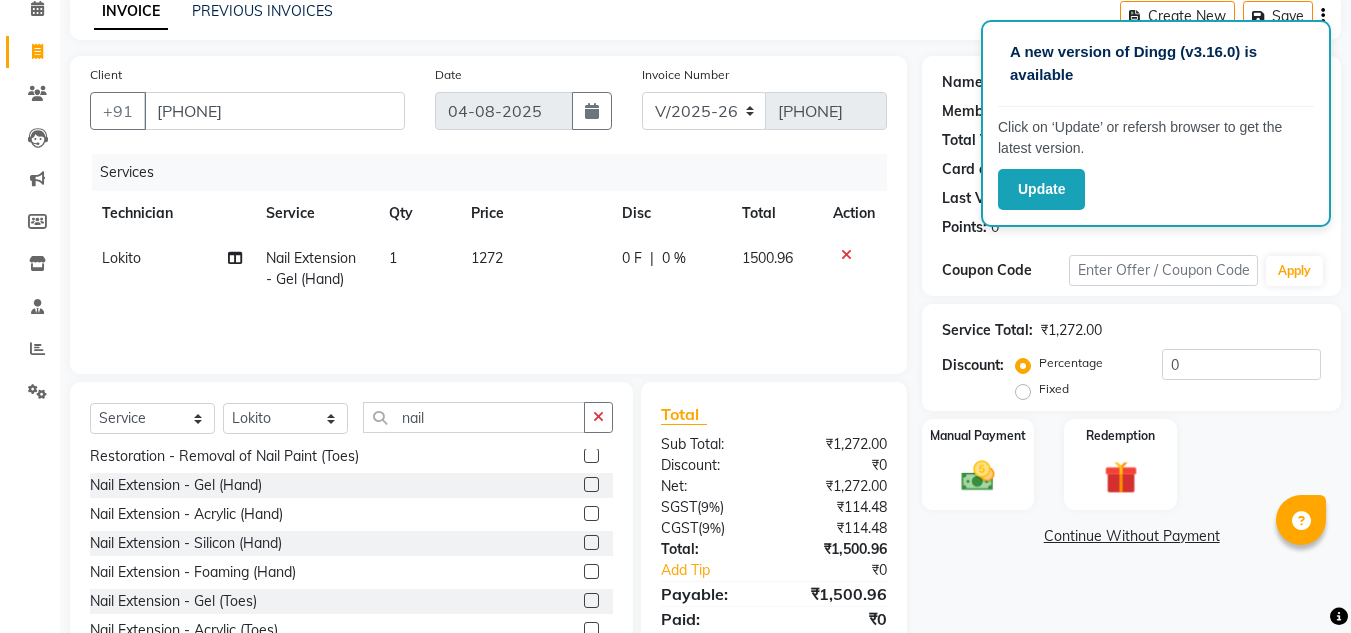 click on "1272" 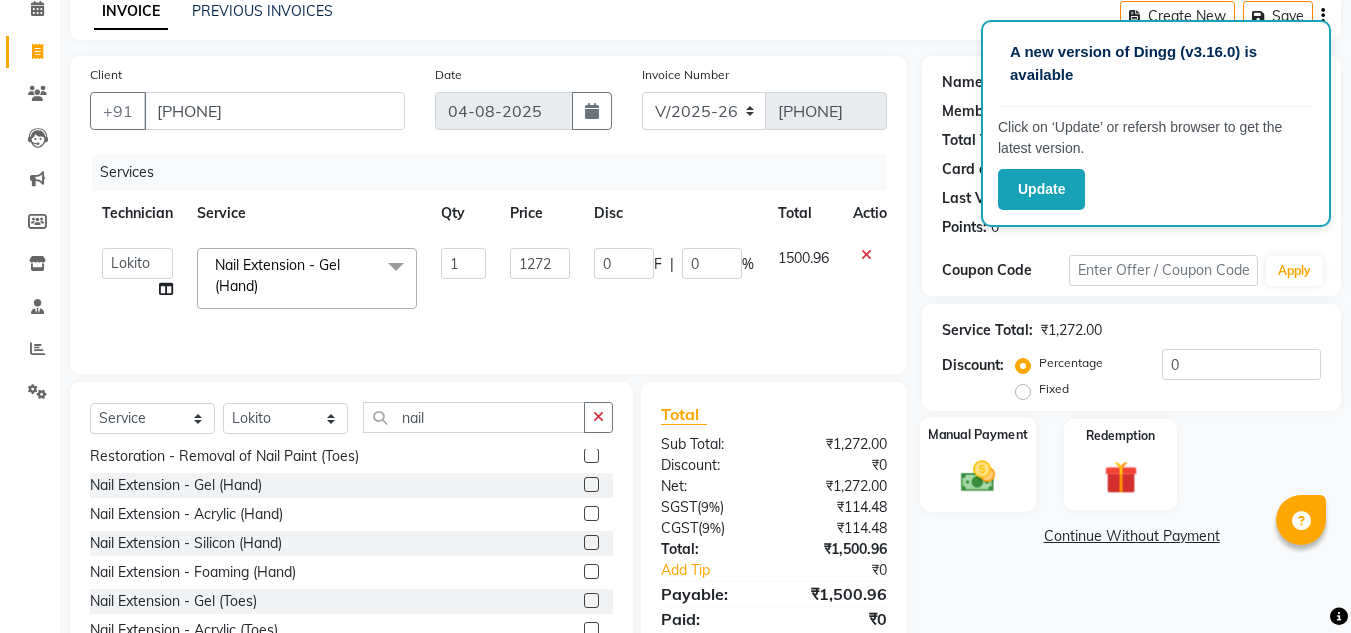 click 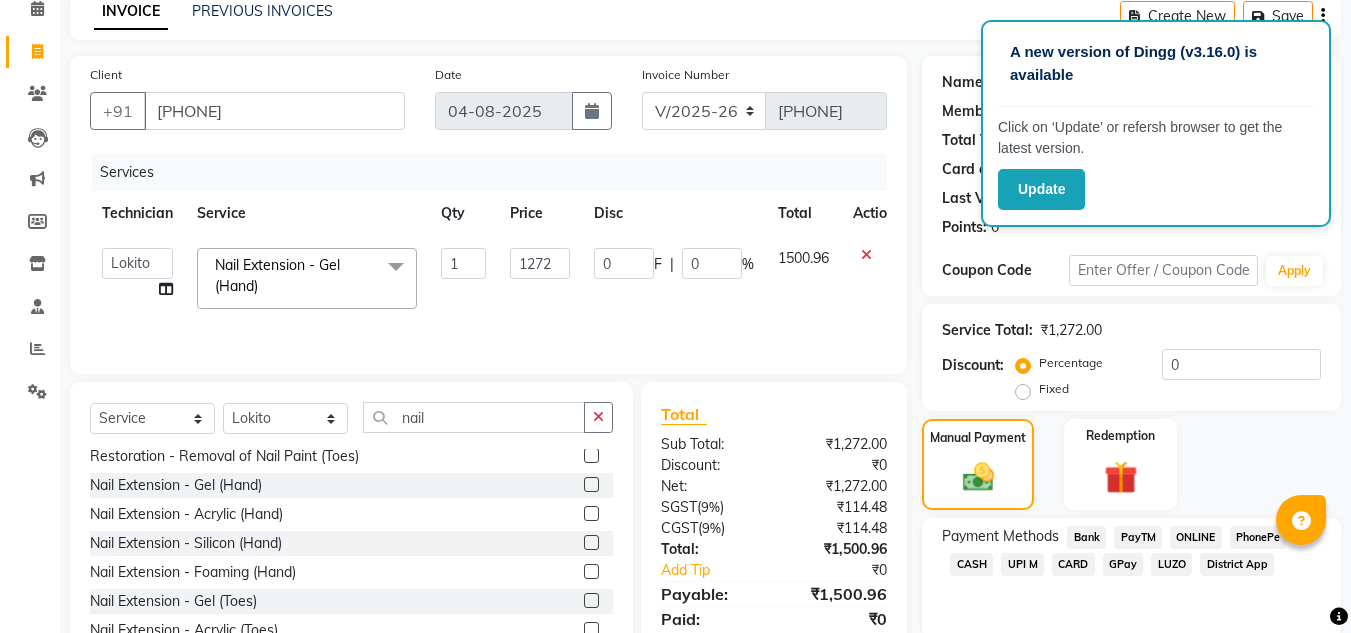 click on "ONLINE" 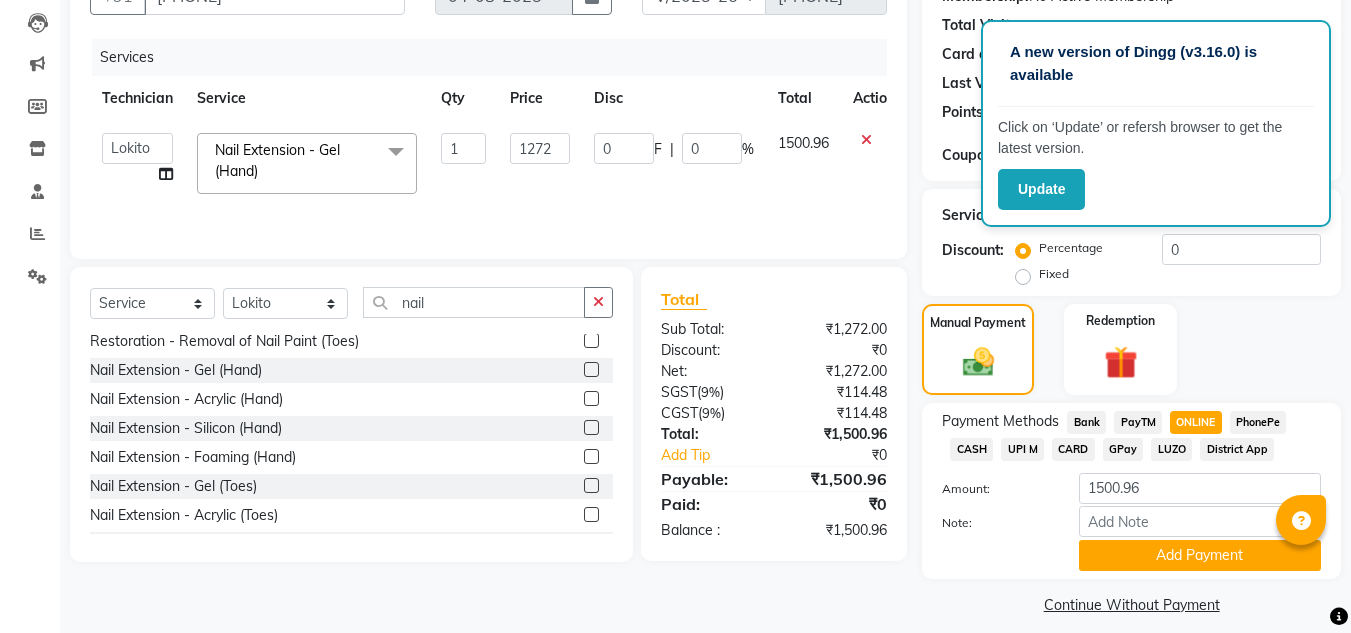 scroll, scrollTop: 215, scrollLeft: 0, axis: vertical 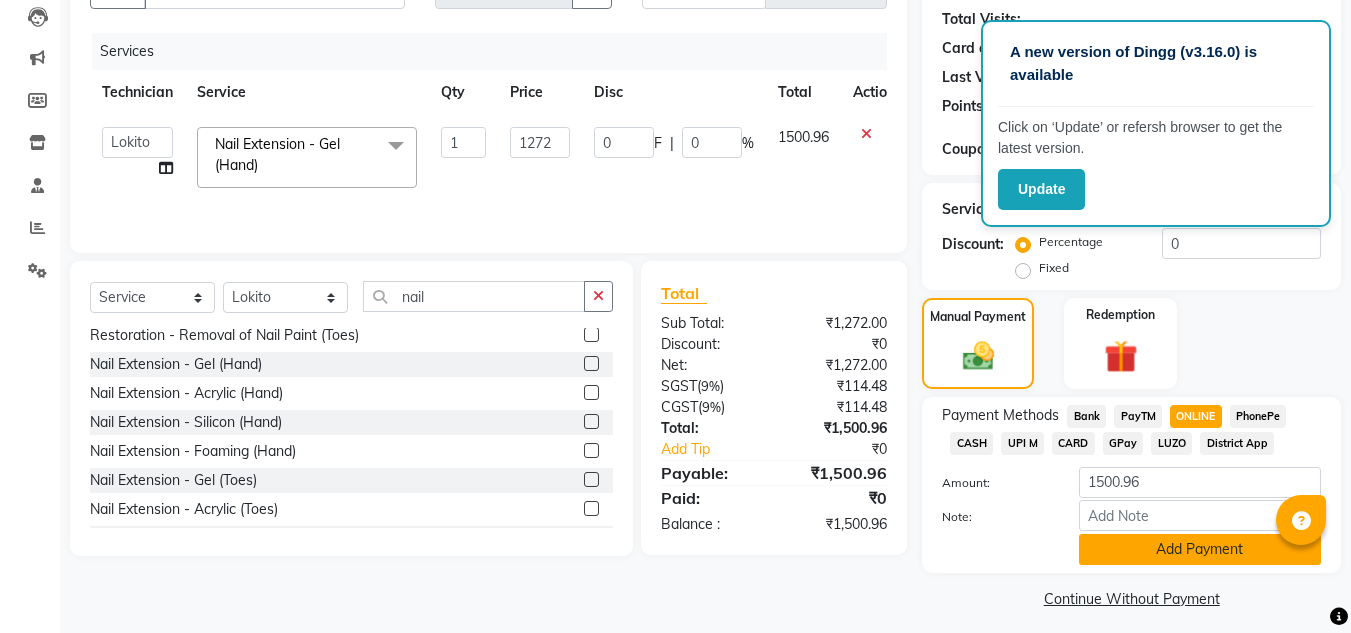 click on "Add Payment" 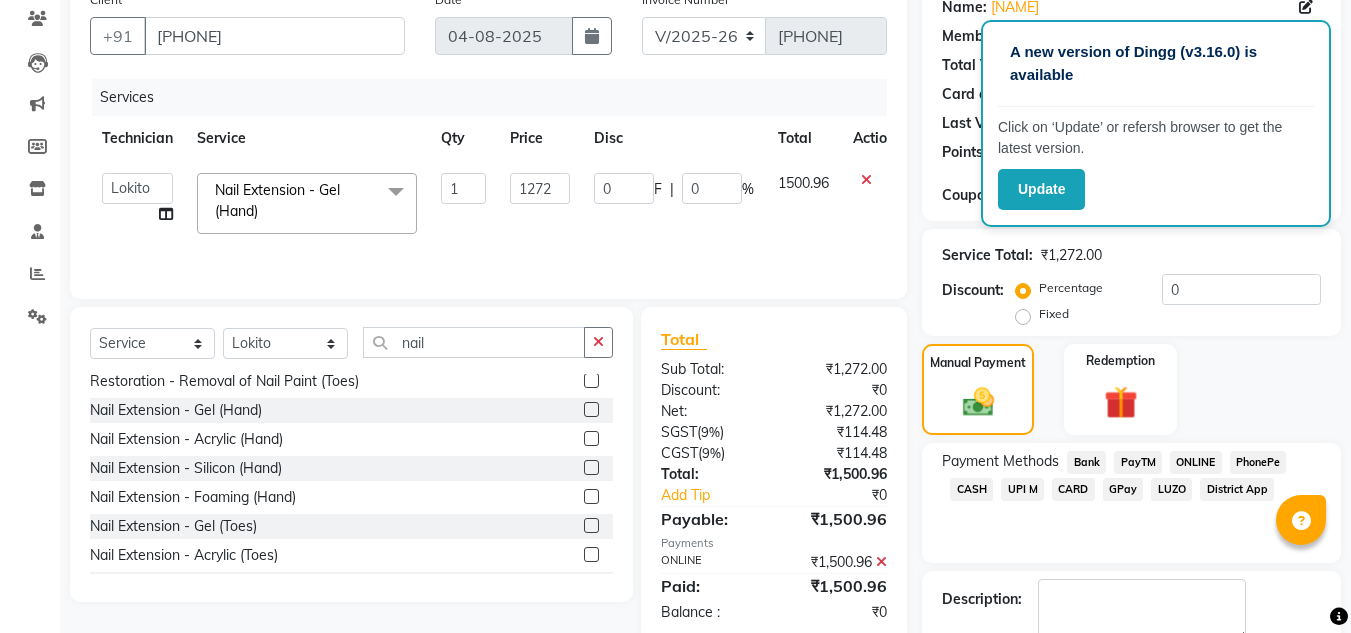 scroll, scrollTop: 283, scrollLeft: 0, axis: vertical 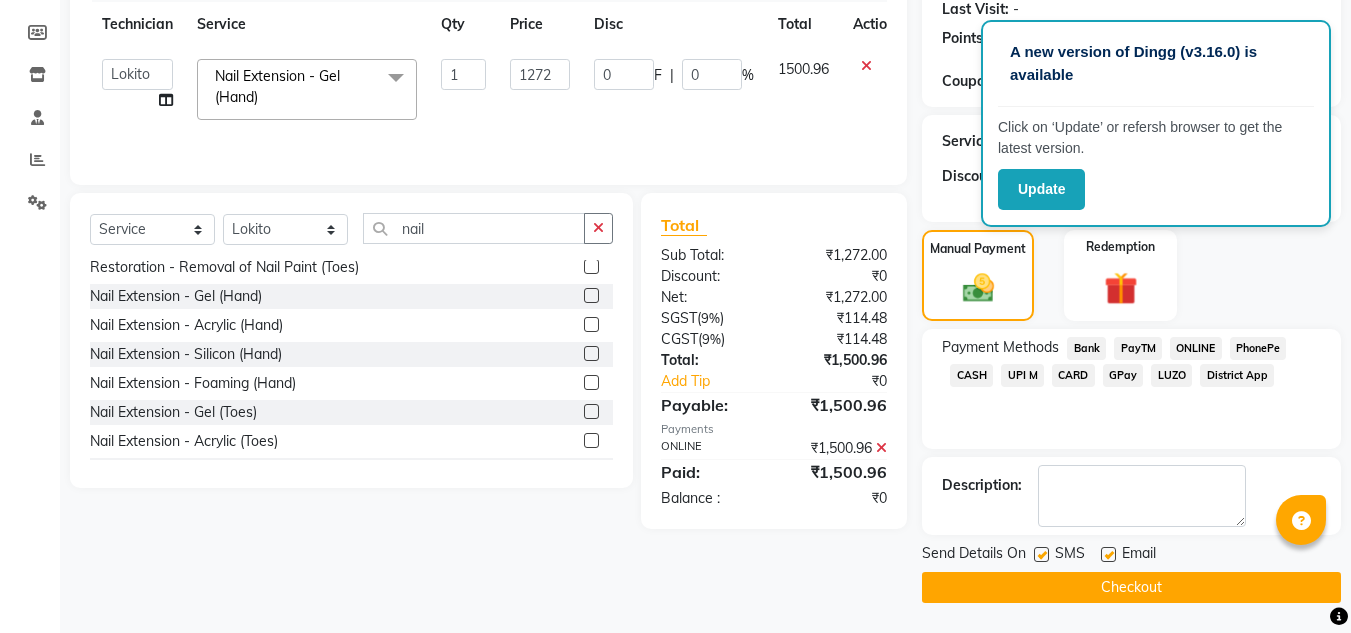 click on "Checkout" 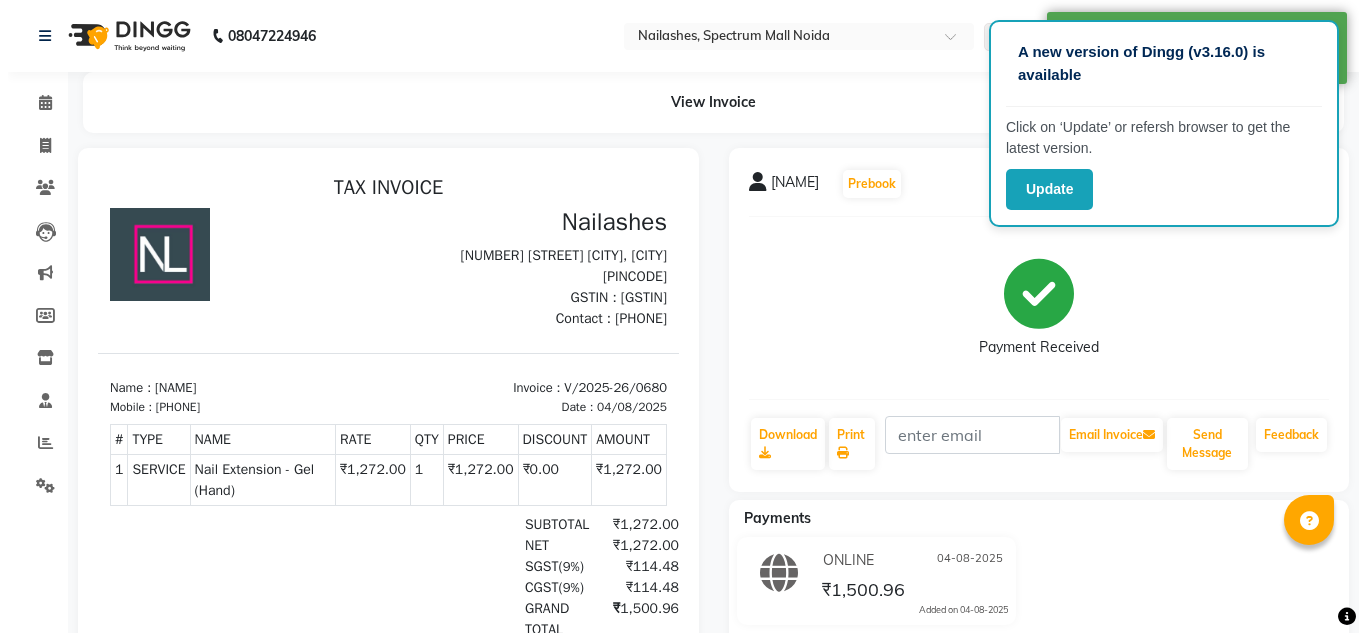 scroll, scrollTop: 0, scrollLeft: 0, axis: both 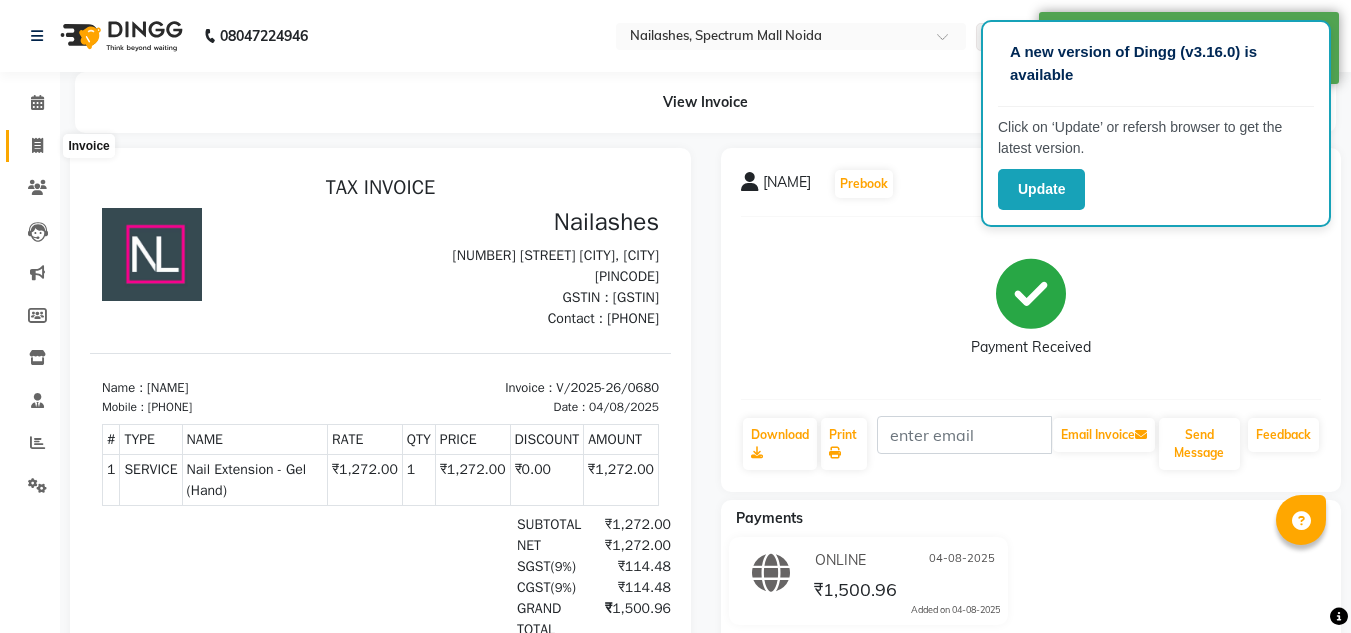 click 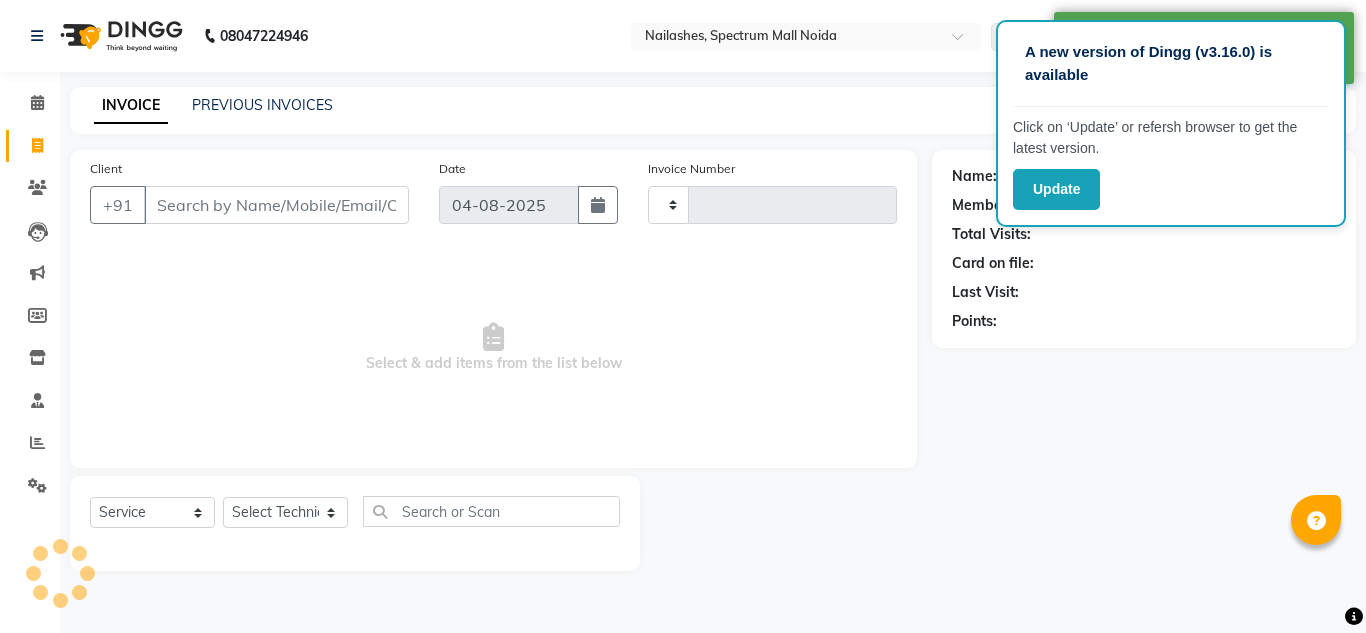 type on "0681" 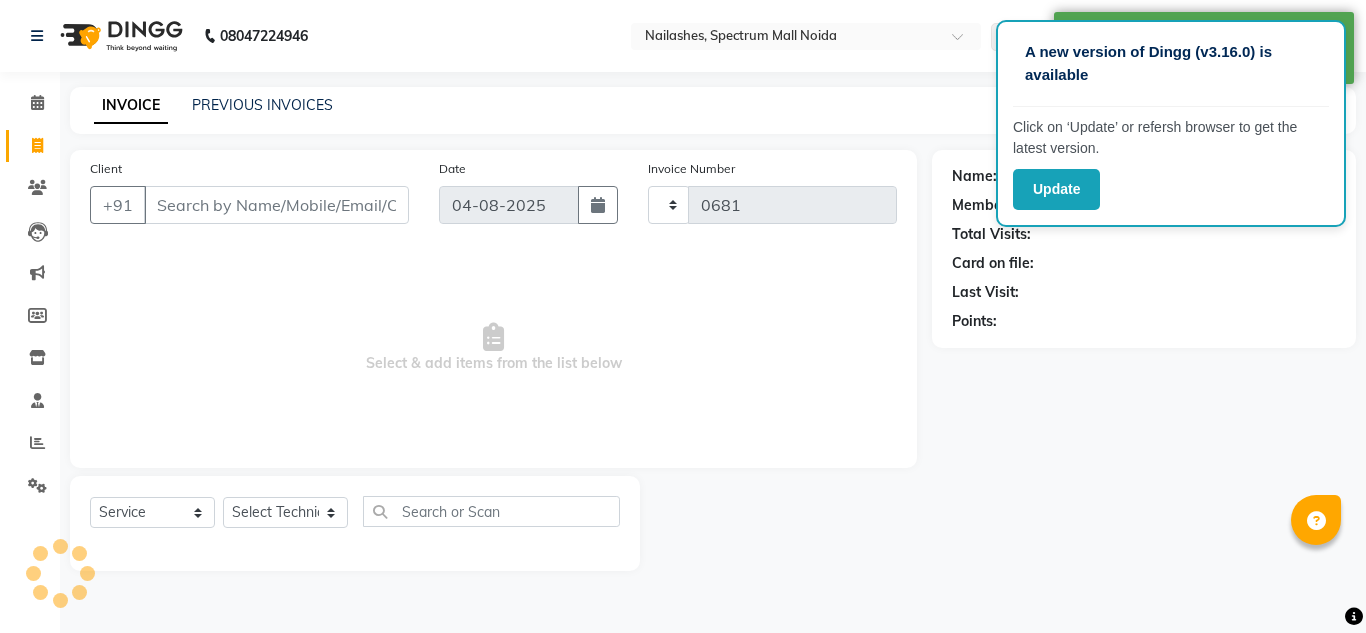 select on "6068" 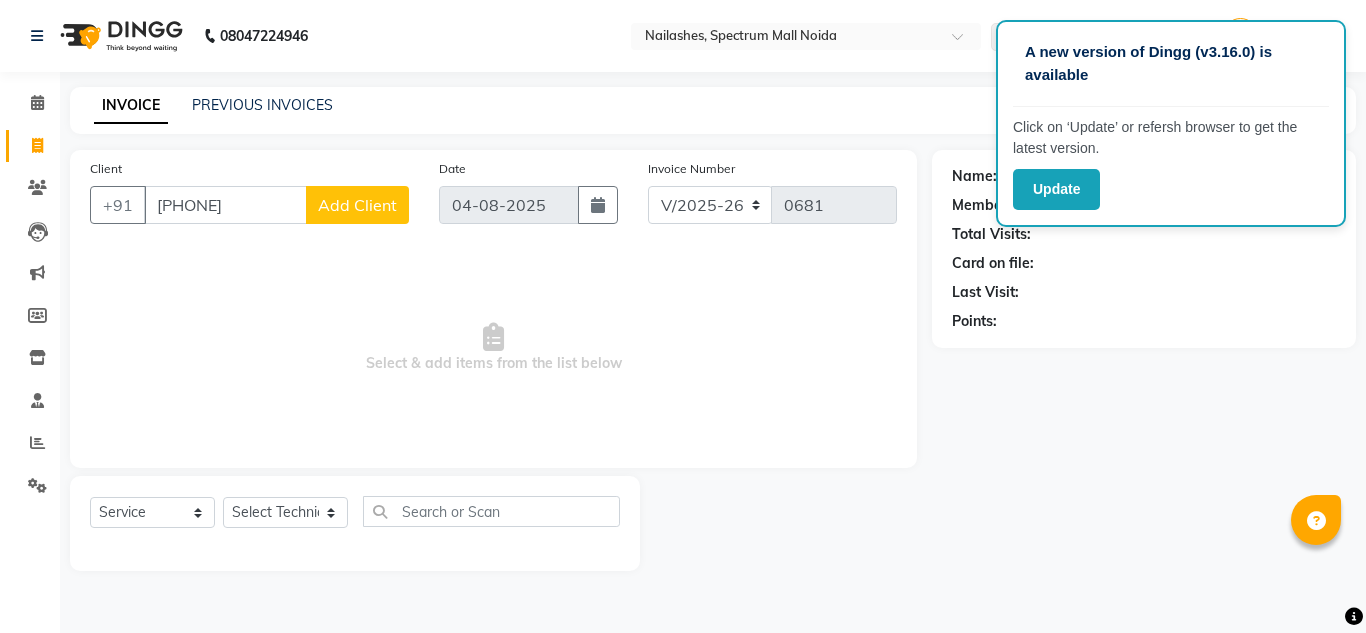 type on "[PHONE]" 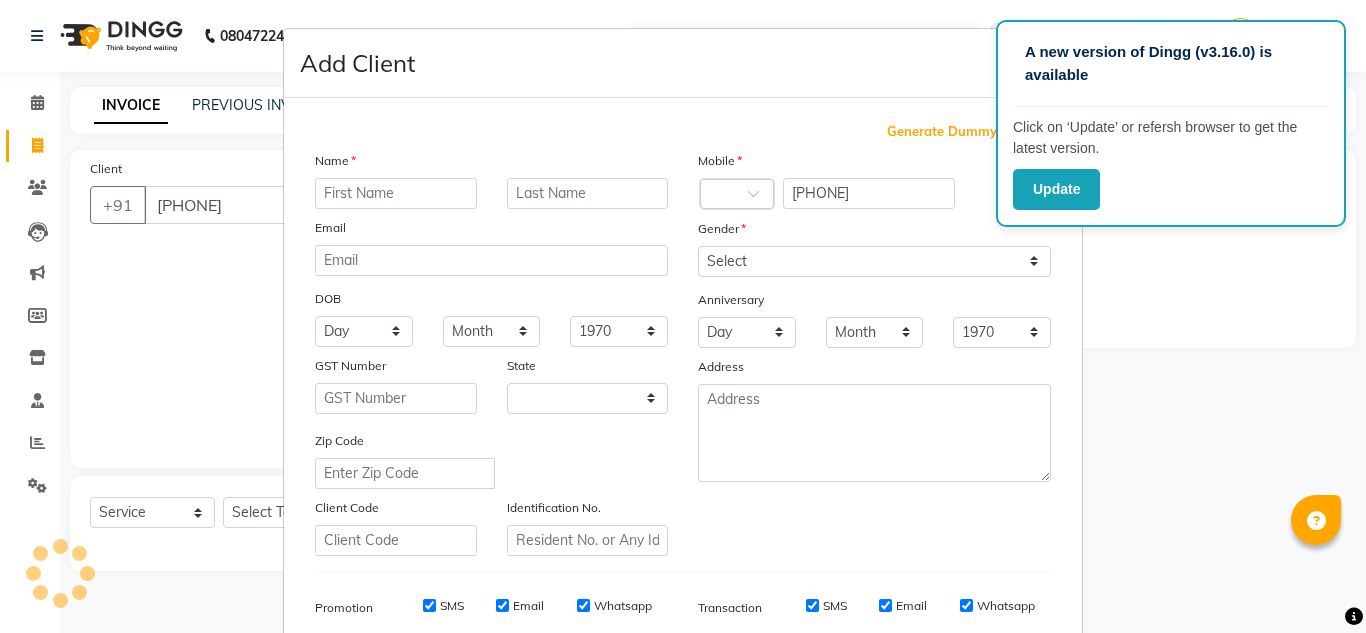 select on "21" 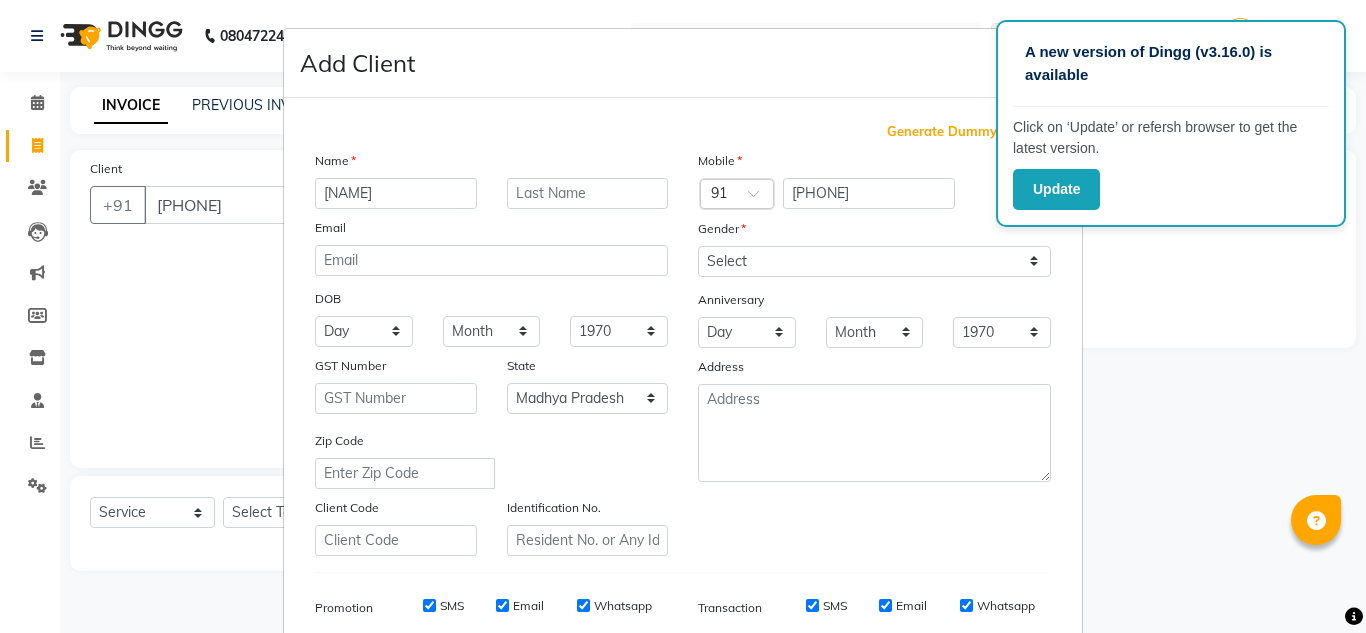 type on "[NAME]" 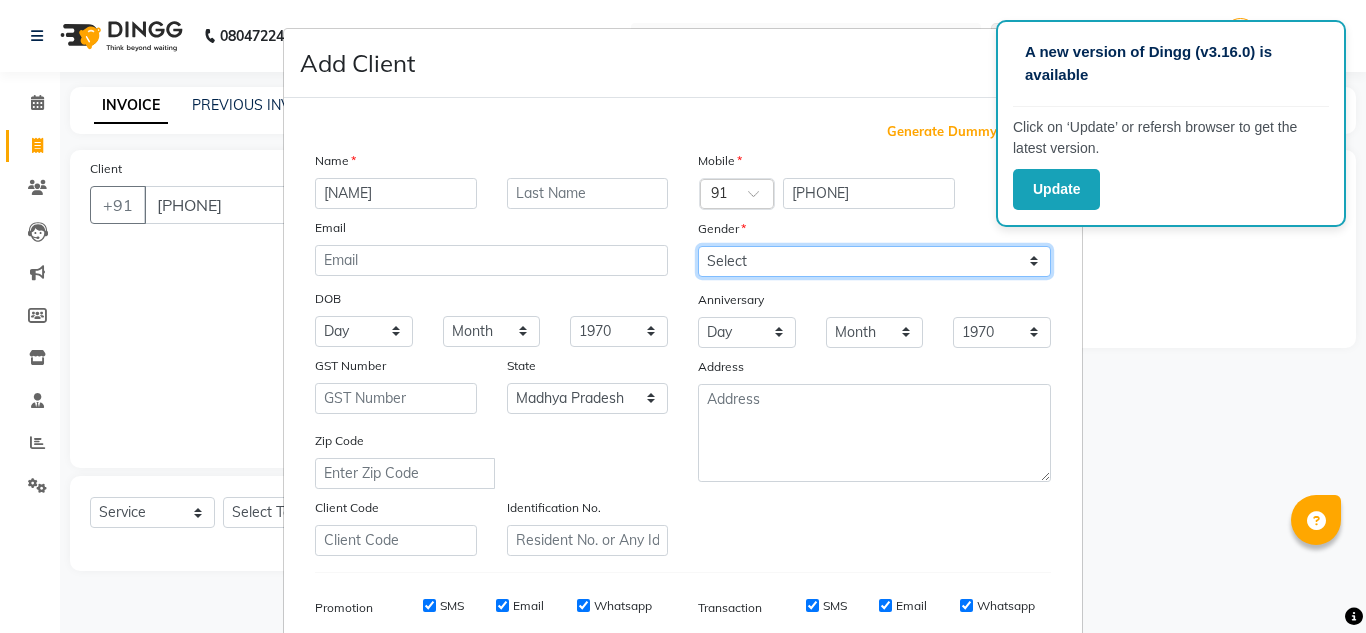 click on "Select Male Female Other Prefer Not To Say" at bounding box center [874, 261] 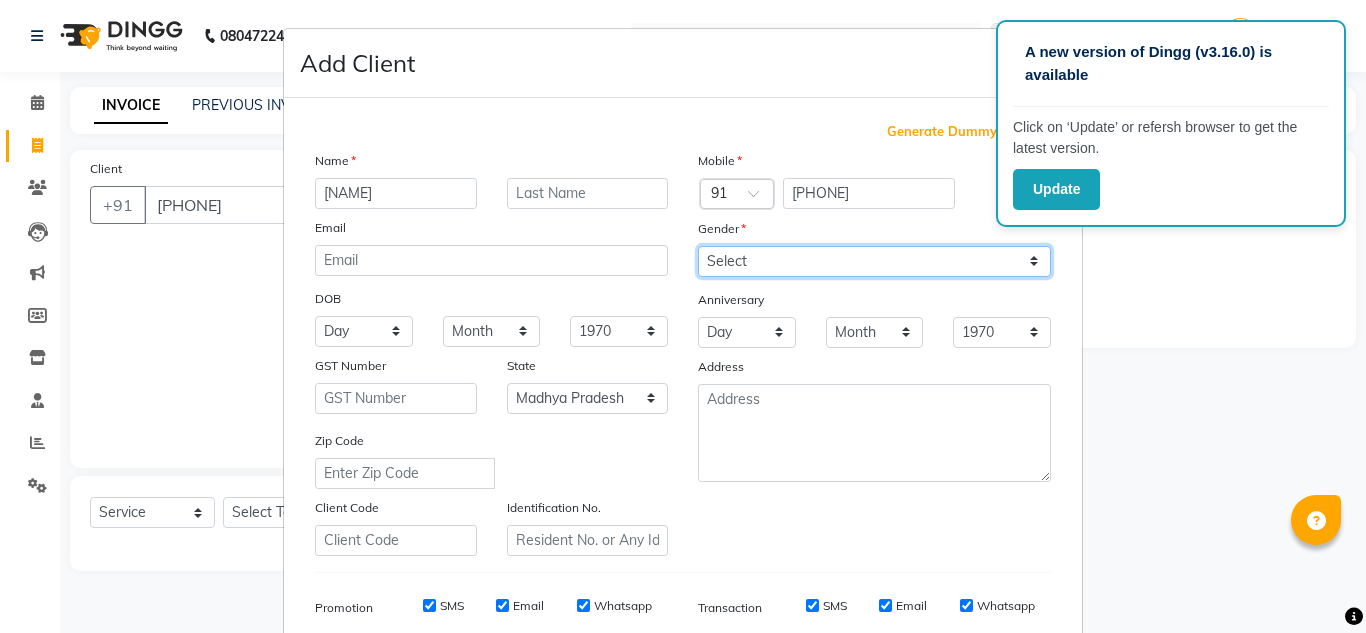 select on "female" 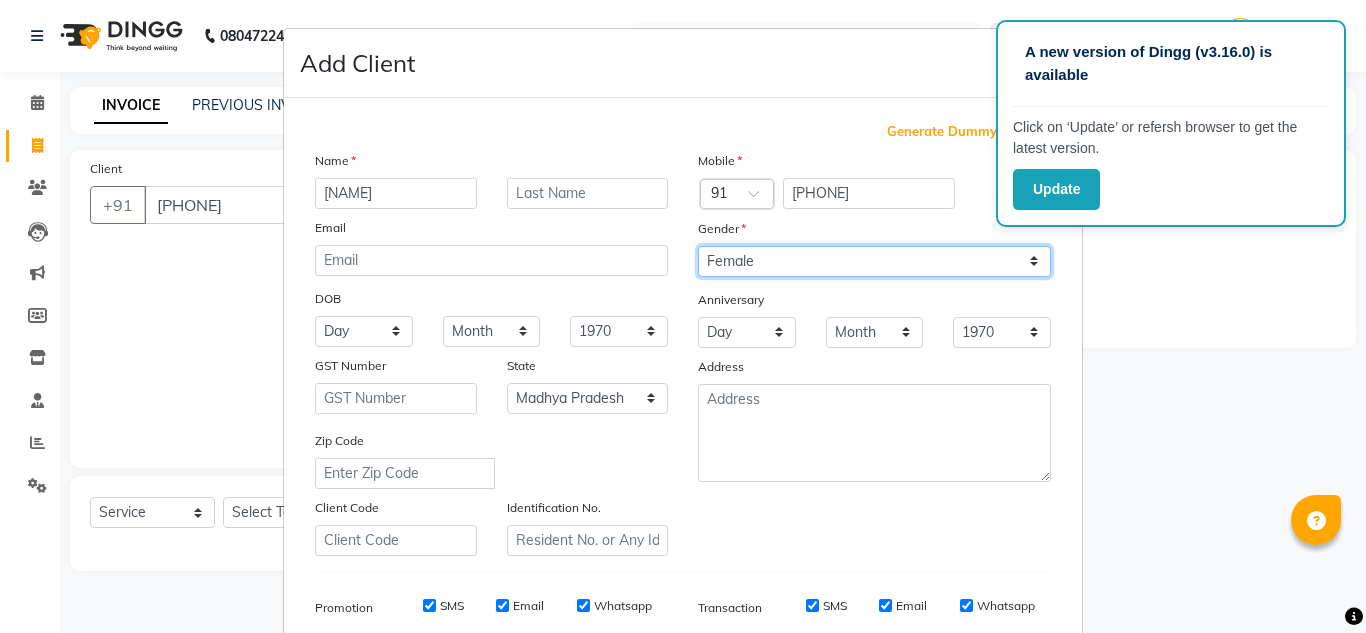 click on "Select Male Female Other Prefer Not To Say" at bounding box center (874, 261) 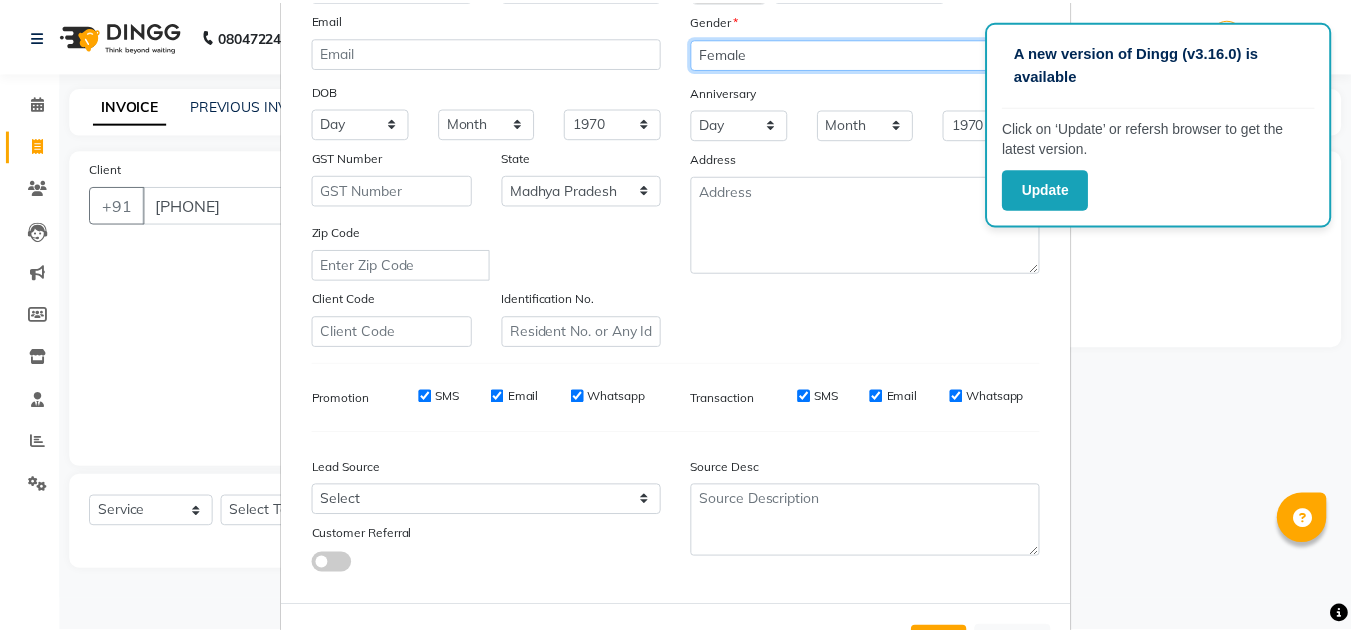 scroll, scrollTop: 290, scrollLeft: 0, axis: vertical 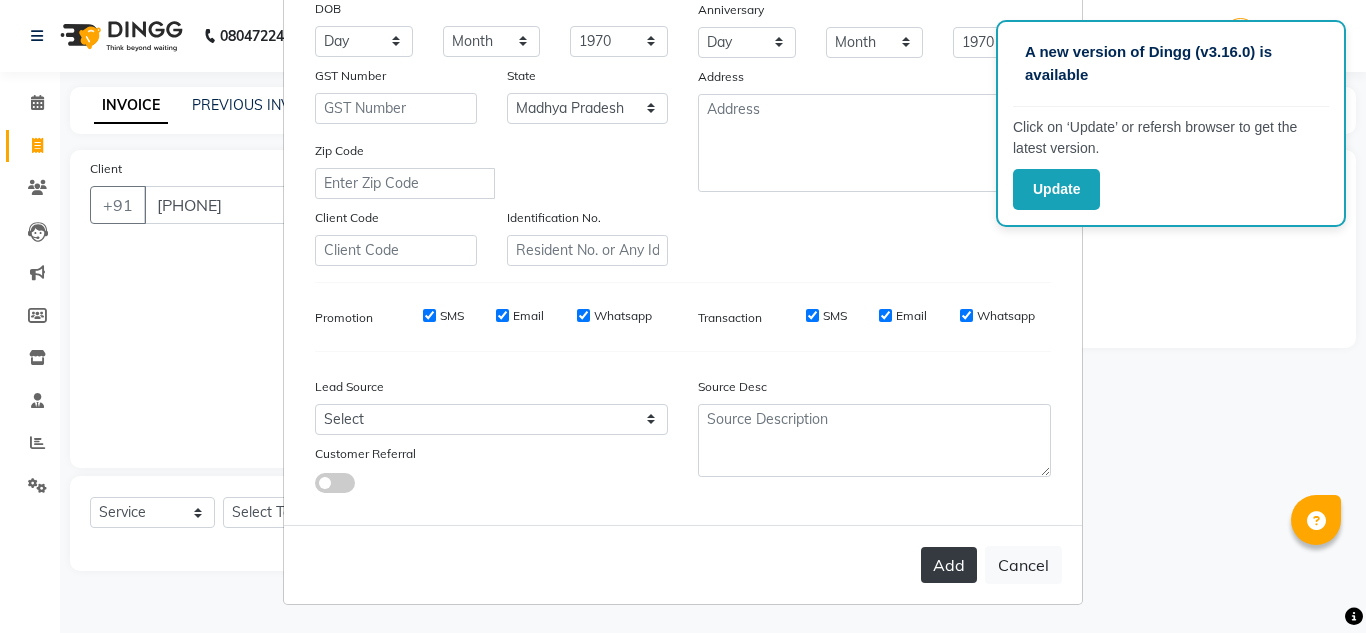 click on "Add" at bounding box center [949, 565] 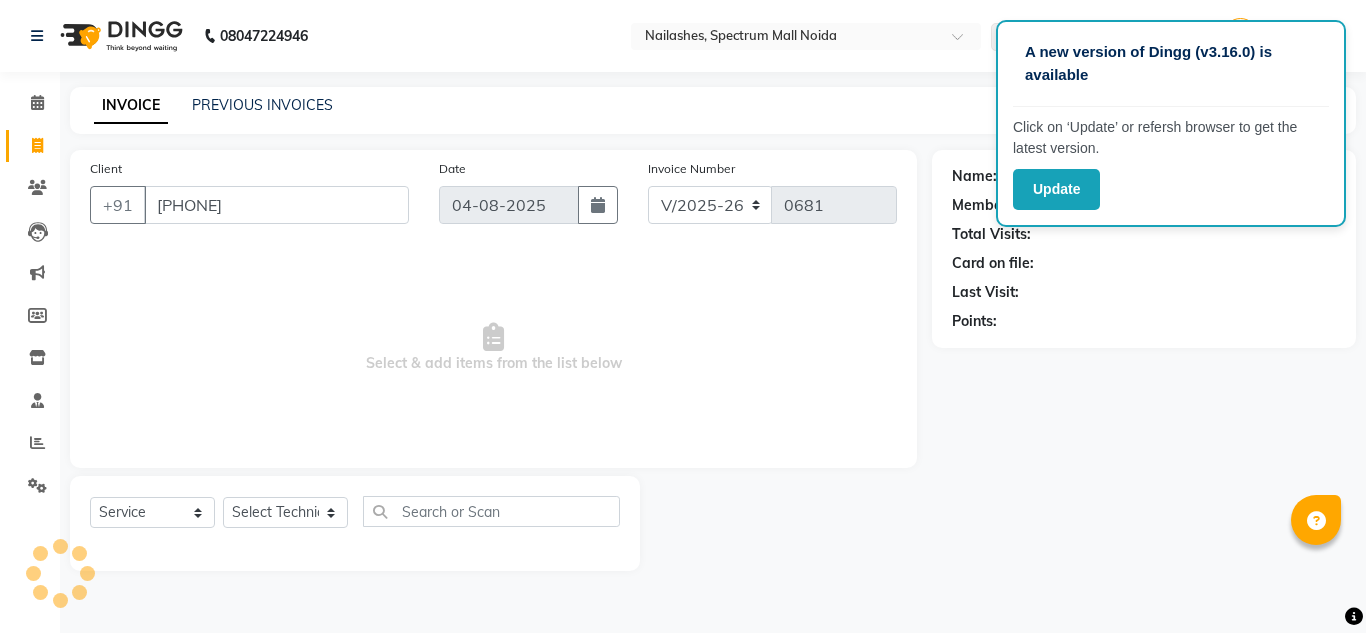 type on "98******93" 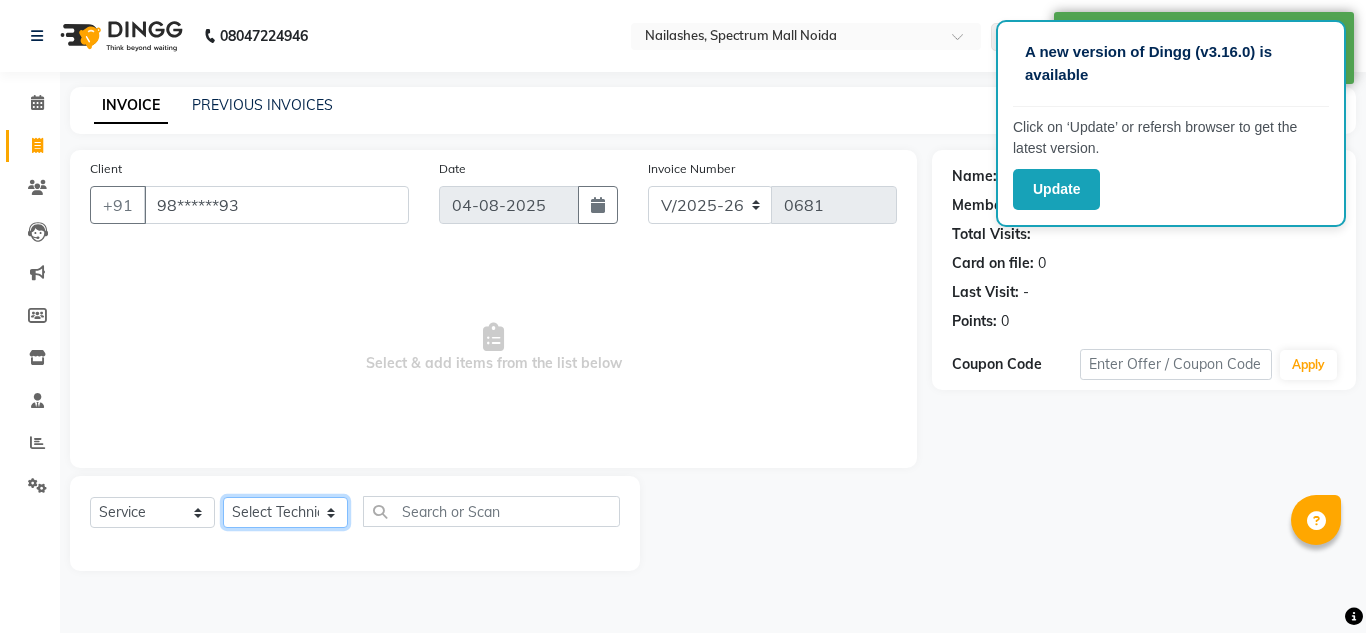 click on "Select Technician [NAME] [NAME] [NAME] [NAME] [NAME] [NAME] [NAME] [NAME] Nail Extension - Gel (Hand) x Permanent Nail Paint - Solid Color (Hand) Permanent Nail Paint - French (Hand) Permanent Nail Paint - Solid Color (Toes) Permanent Nail Paint - French (Toes) Restoration - Gel (Hand) Restoration - Tip Replacement (Hand) Restoration - Touch -up (Hand) Restoration - Gel Color Changes (Hand) Restoration - Removal of Extension (Hand) Restoration - Removal of Nail Paint (Hand) Restoration - Gel (Toes) Restoration - Tip Replacement (Toes) Restoration - Touch -up (Toes) Restoration - Gel Color Changes (Toes) Restoration - Removal of Extension (Toes) Restoration - Removal of Nail Paint (Toes) Pedicure - Classic Pedicure - Deluxe Pedicure - Premium Pedicure - Platinum Manicure  - Classic Manicure  - Deluxe Manicure  - Premium Eyelash Refil - Classic Eyelash Refil - Hybrid Eyelash Refil - Volume Eyelash Refil - Mega Volume Eyelash Refil - Lash Removal 1" 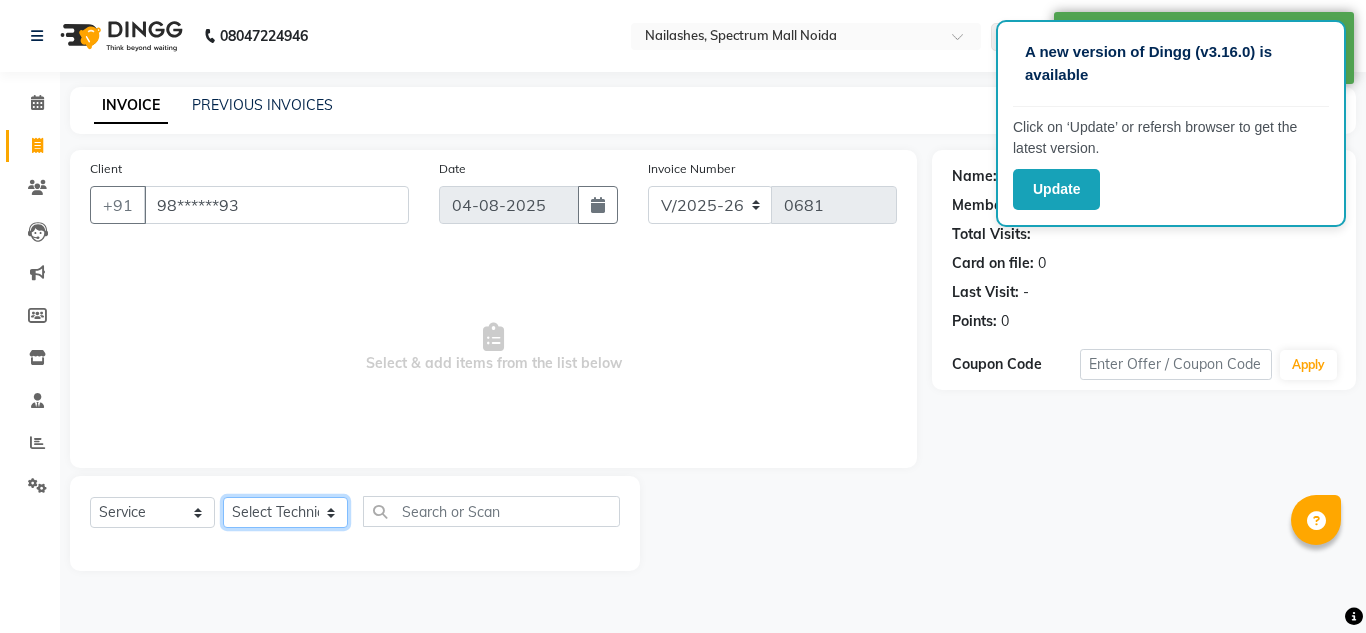 select on "[PHONE]" 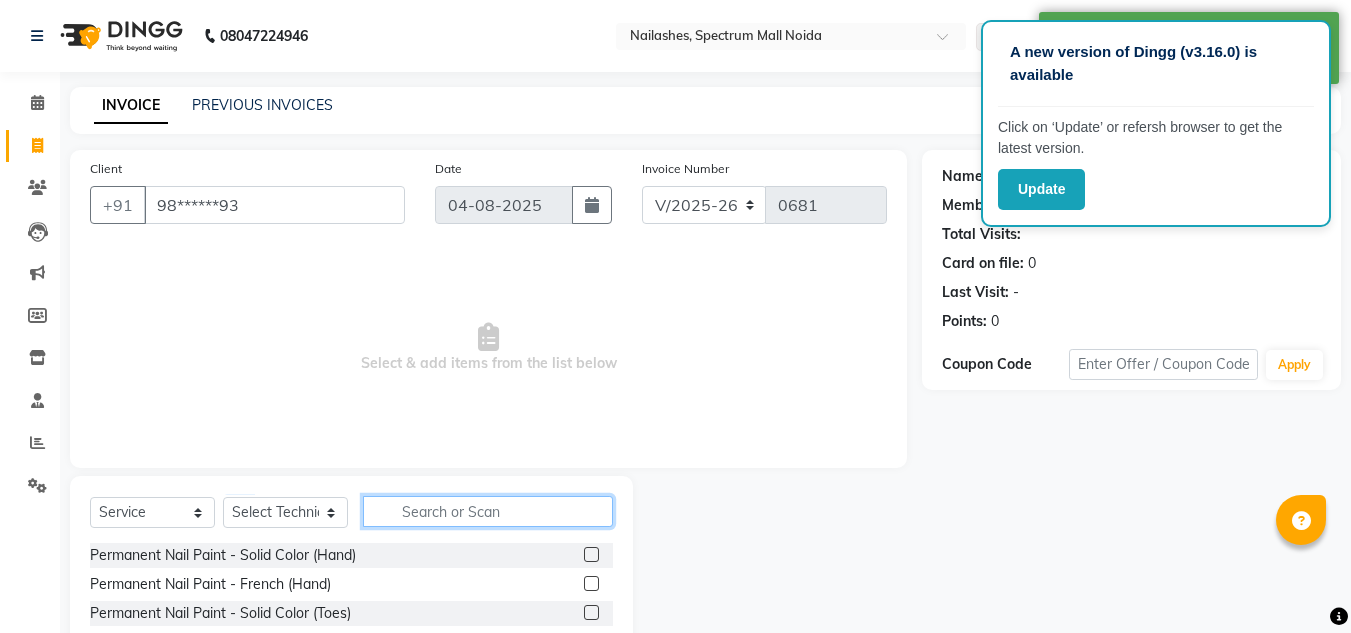 click 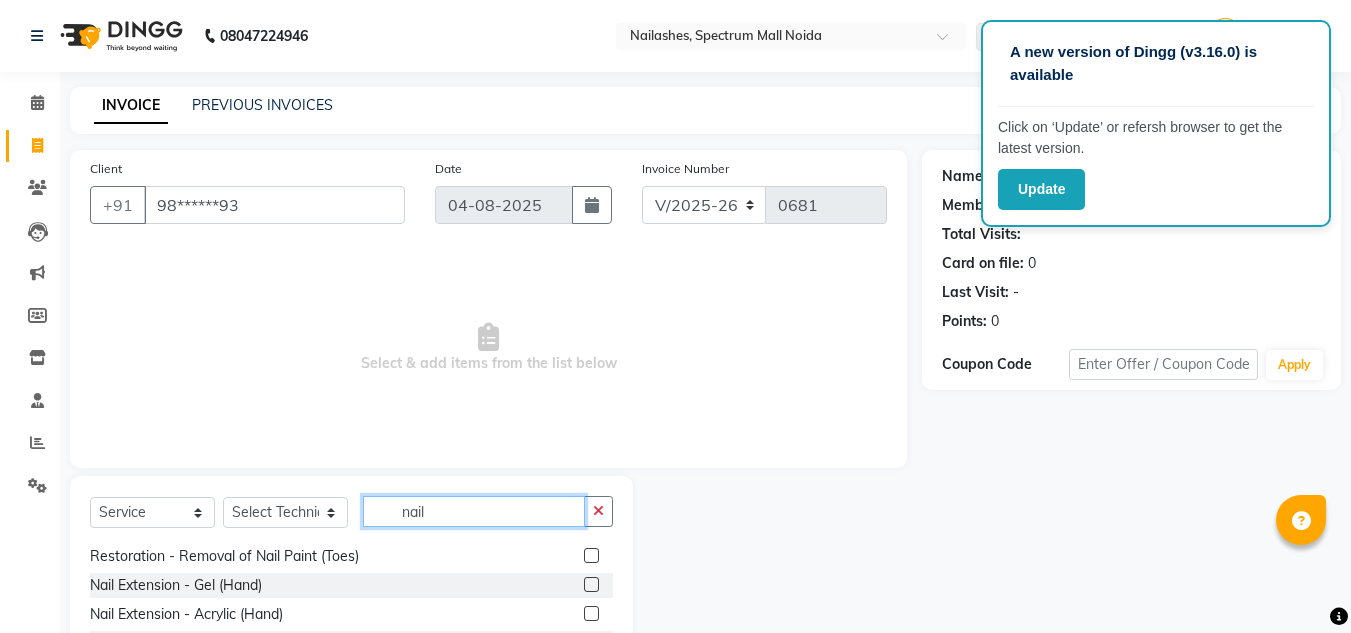 scroll, scrollTop: 145, scrollLeft: 0, axis: vertical 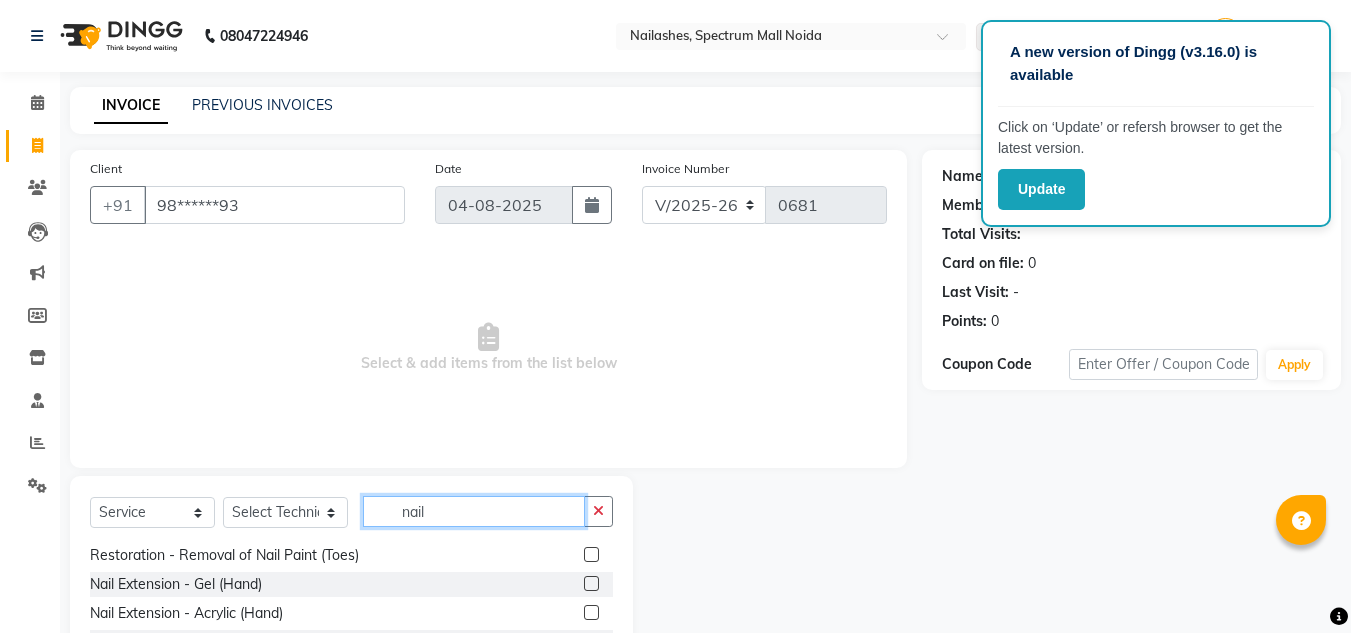 type on "nail" 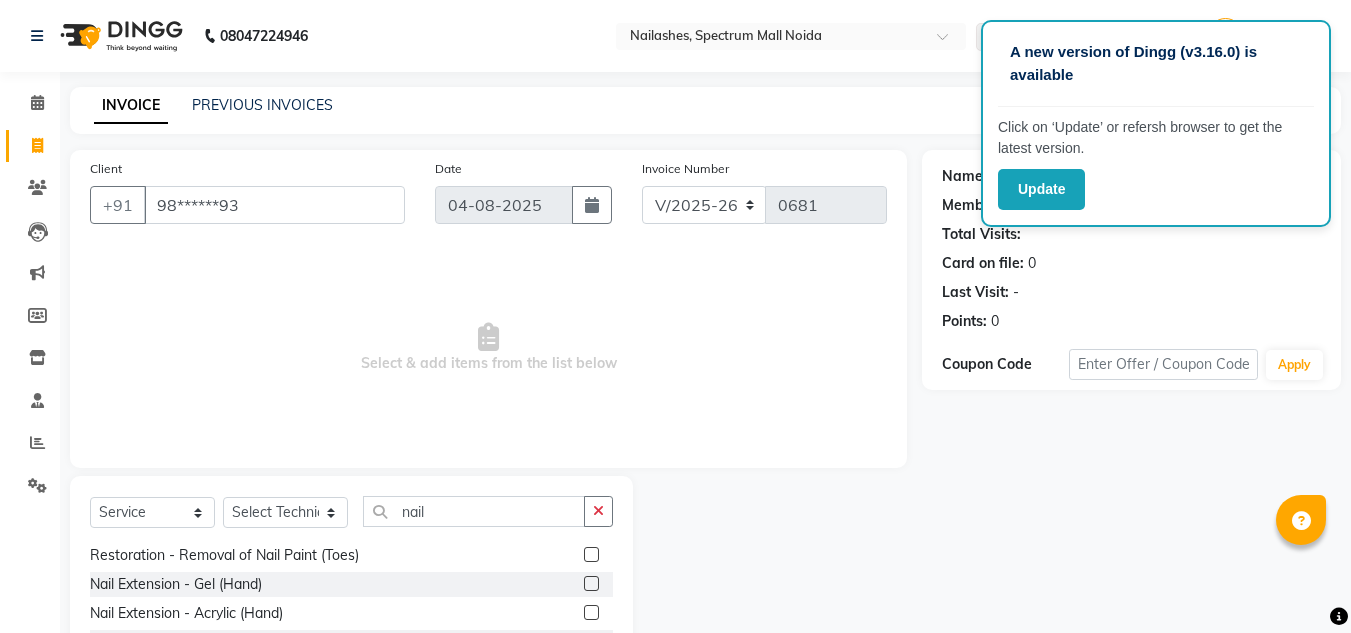 click 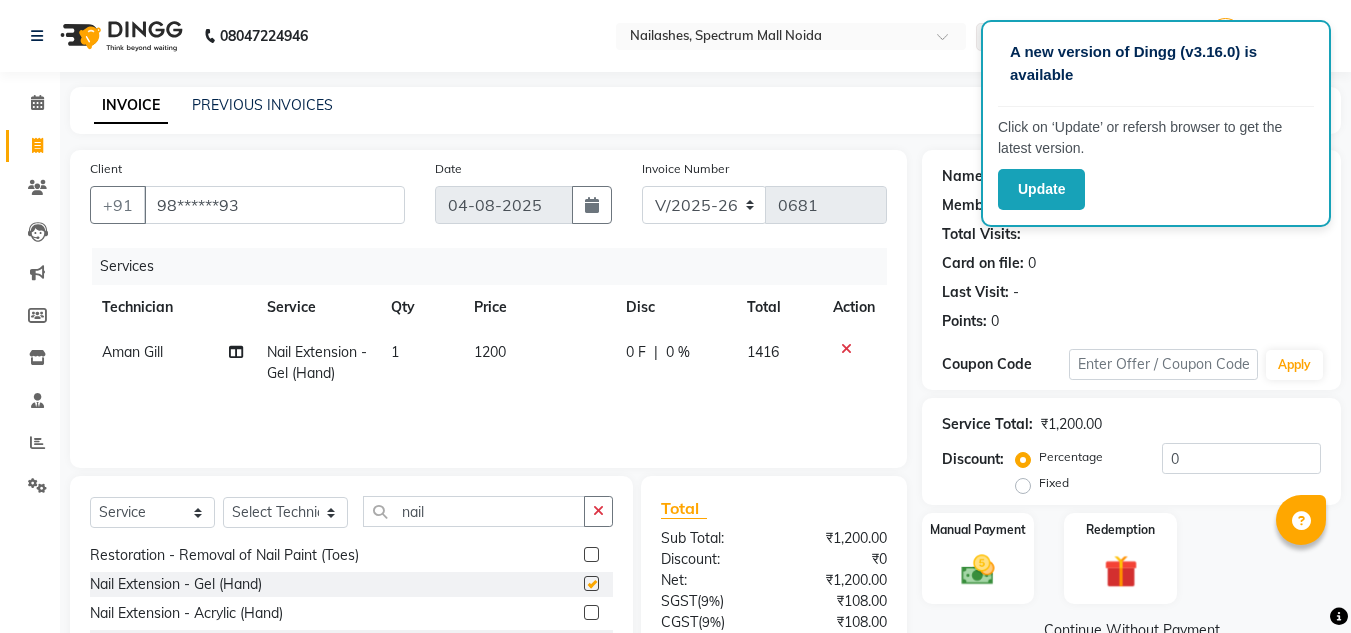 checkbox on "false" 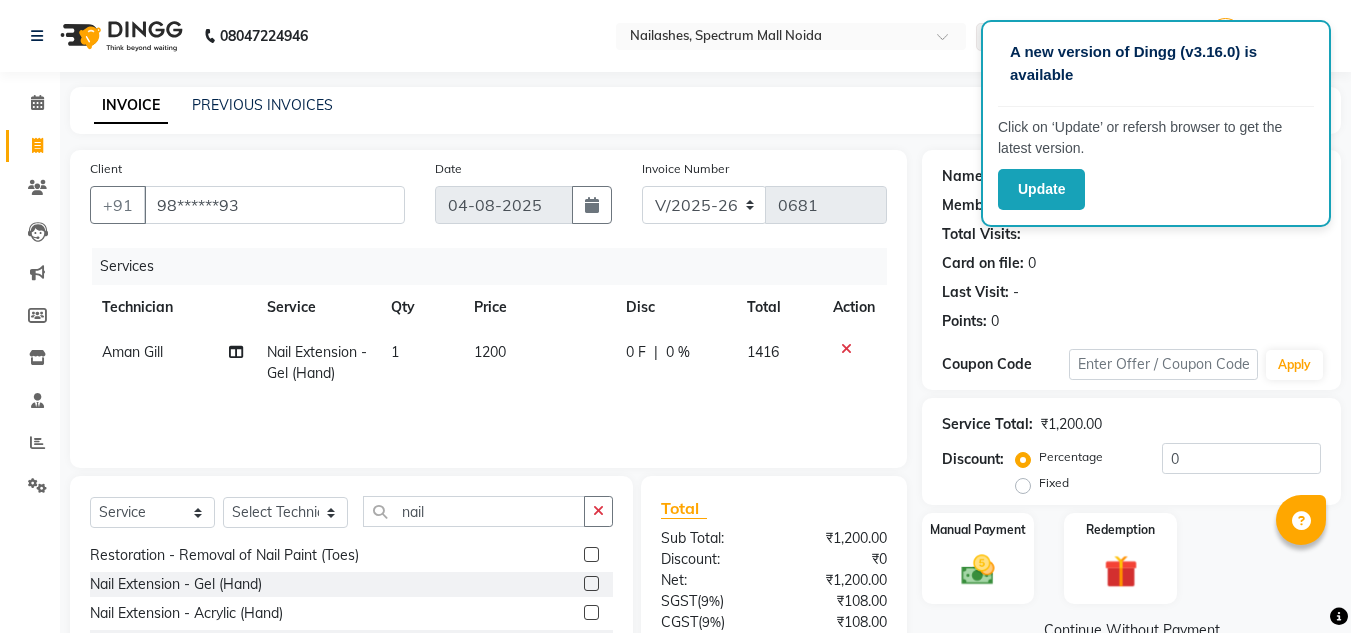 click on "1200" 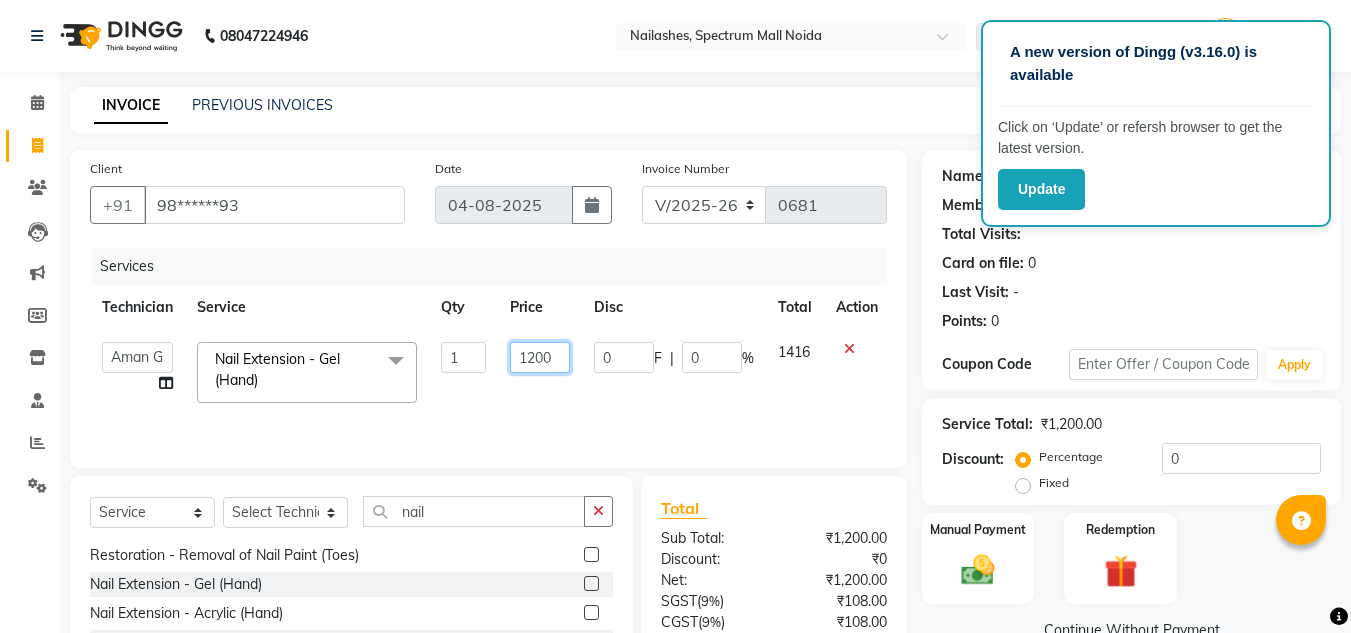 click on "1200" 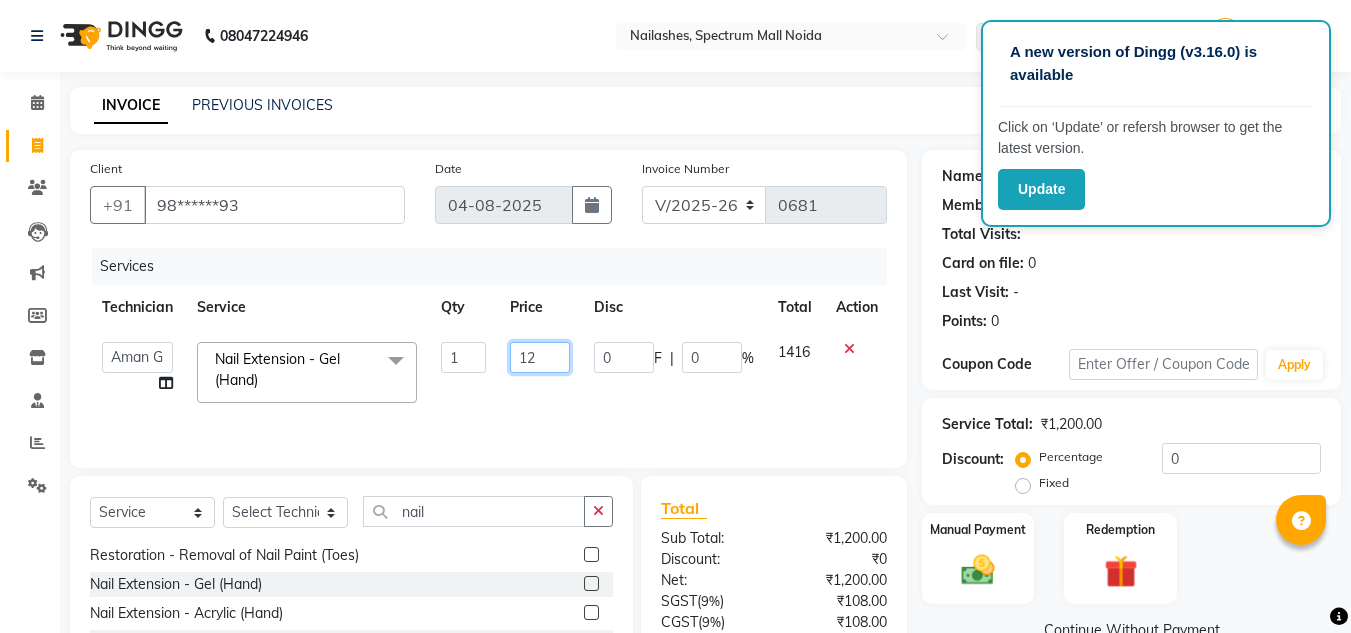 type on "1" 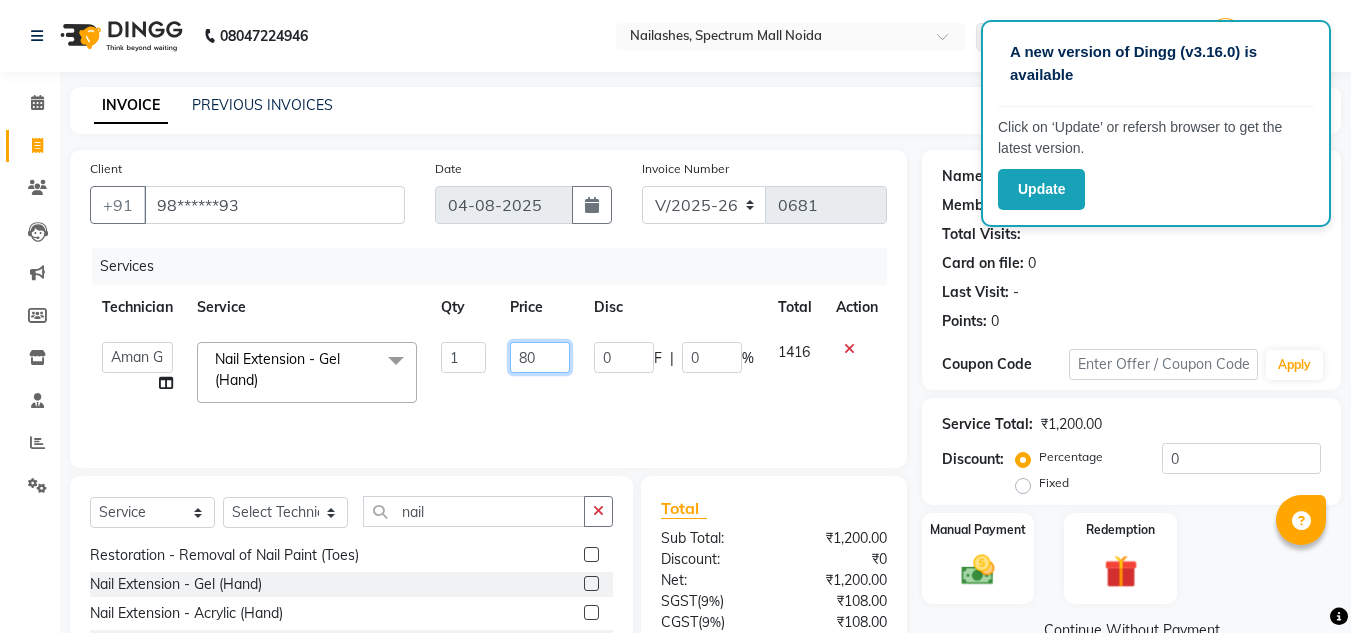 type on "800" 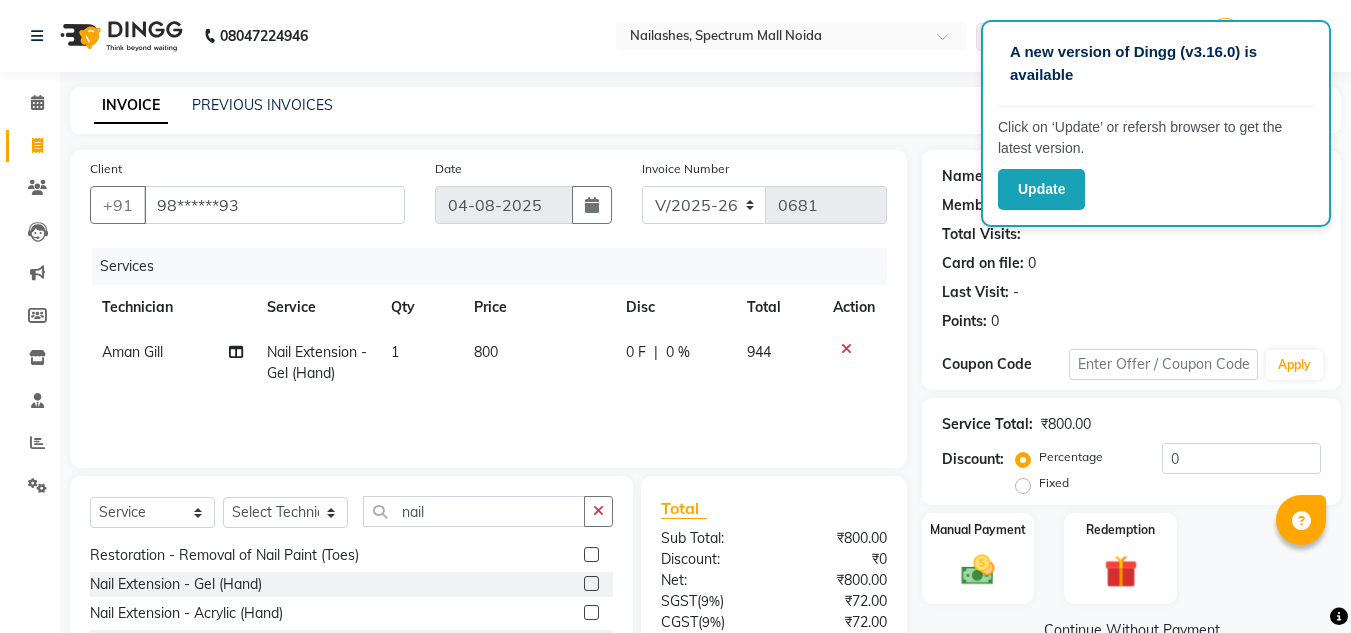 click on "800" 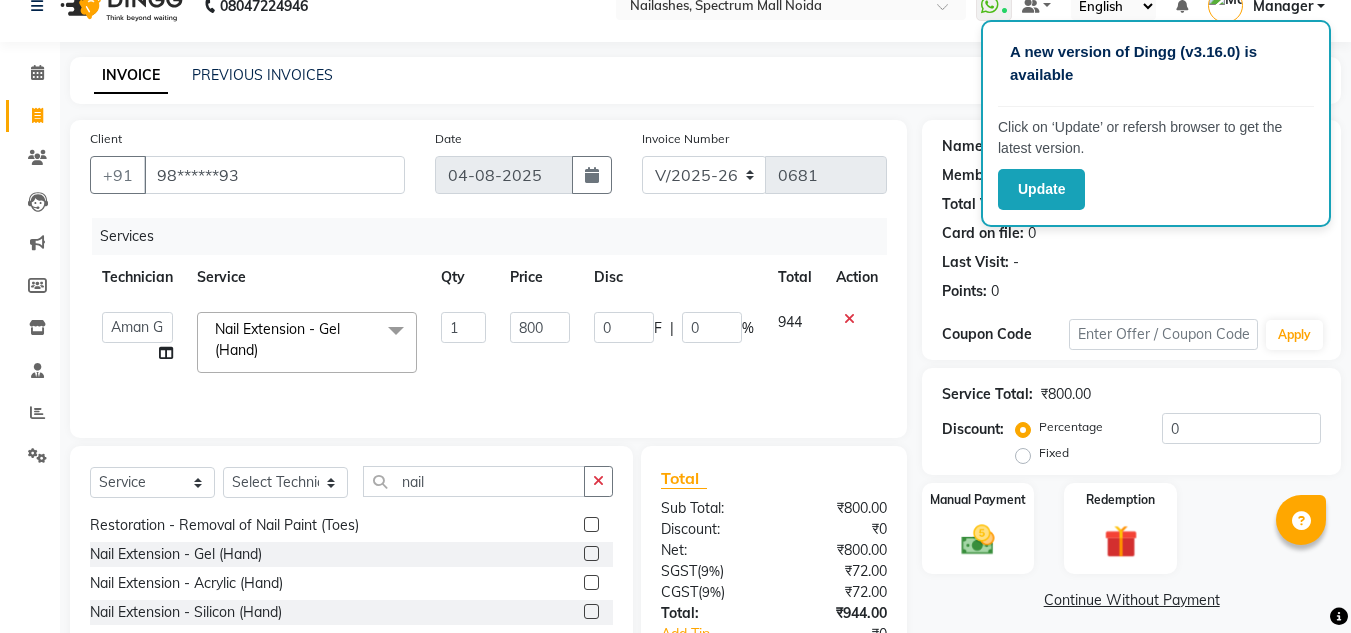 scroll, scrollTop: 19, scrollLeft: 0, axis: vertical 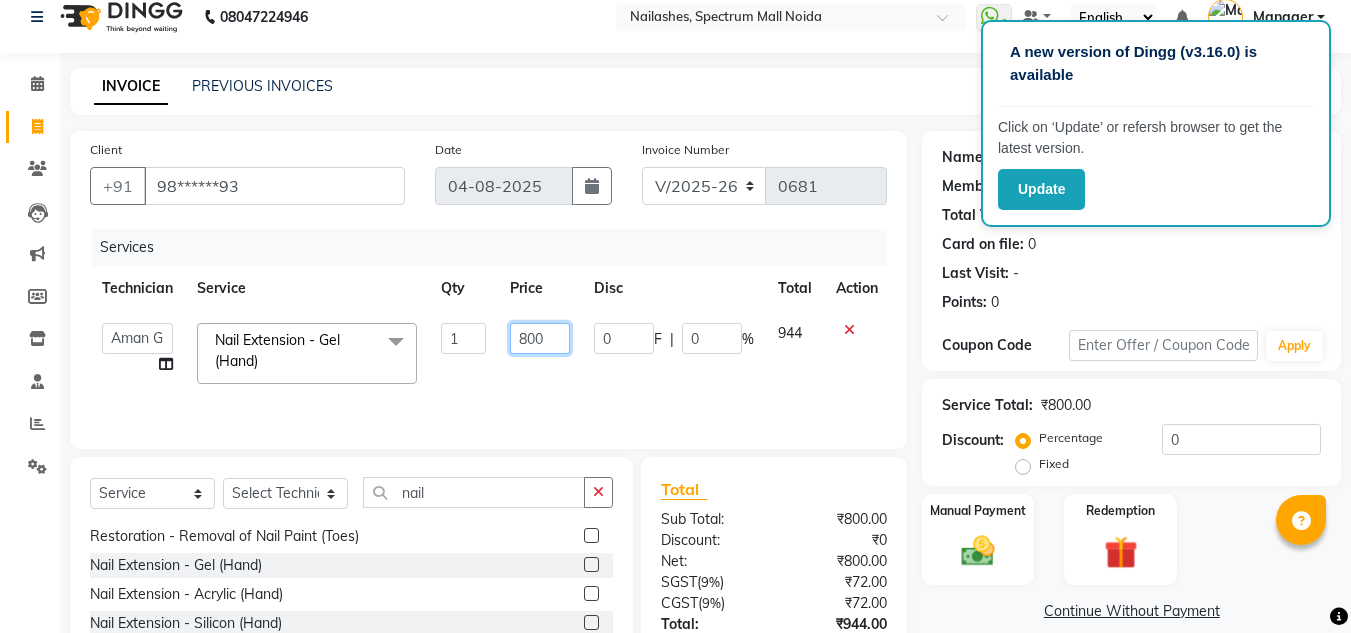 click on "800" 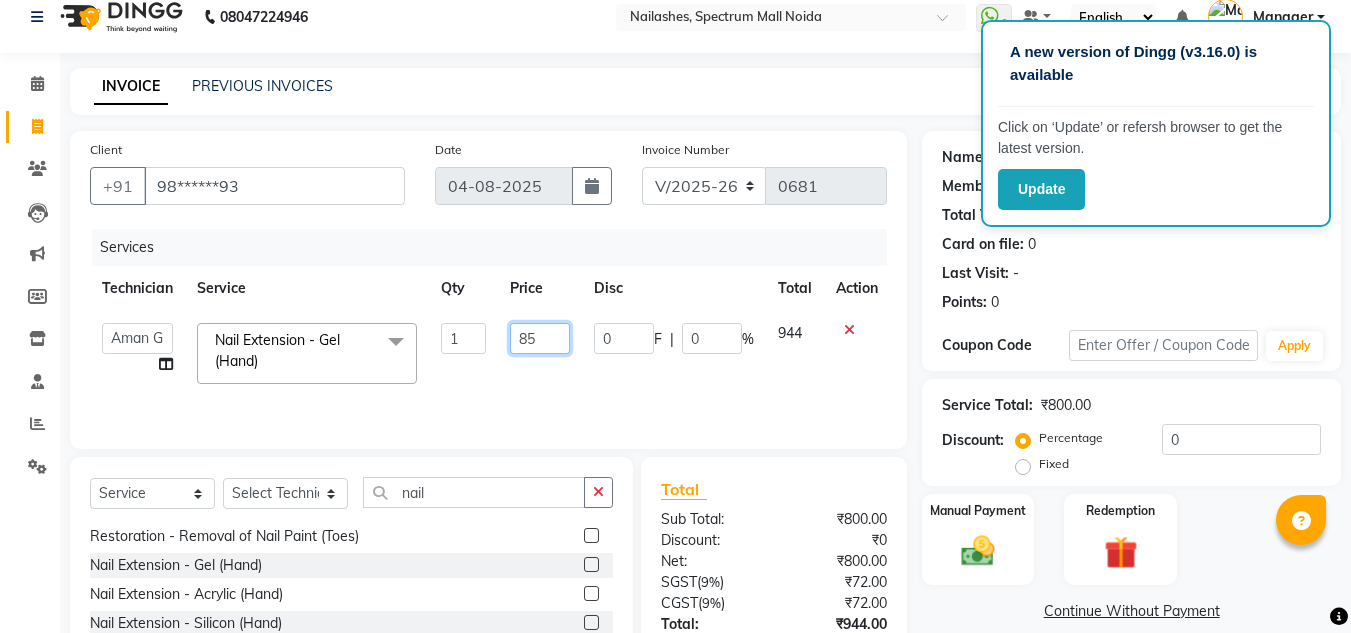 type on "850" 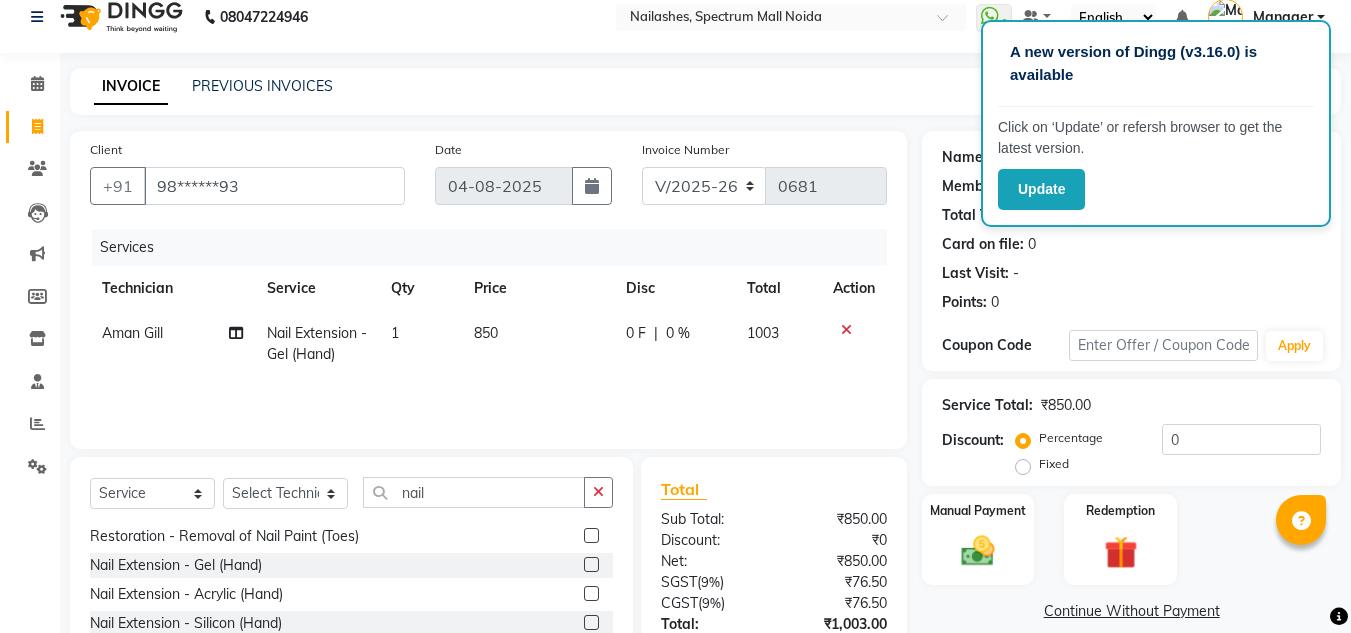 click on "850" 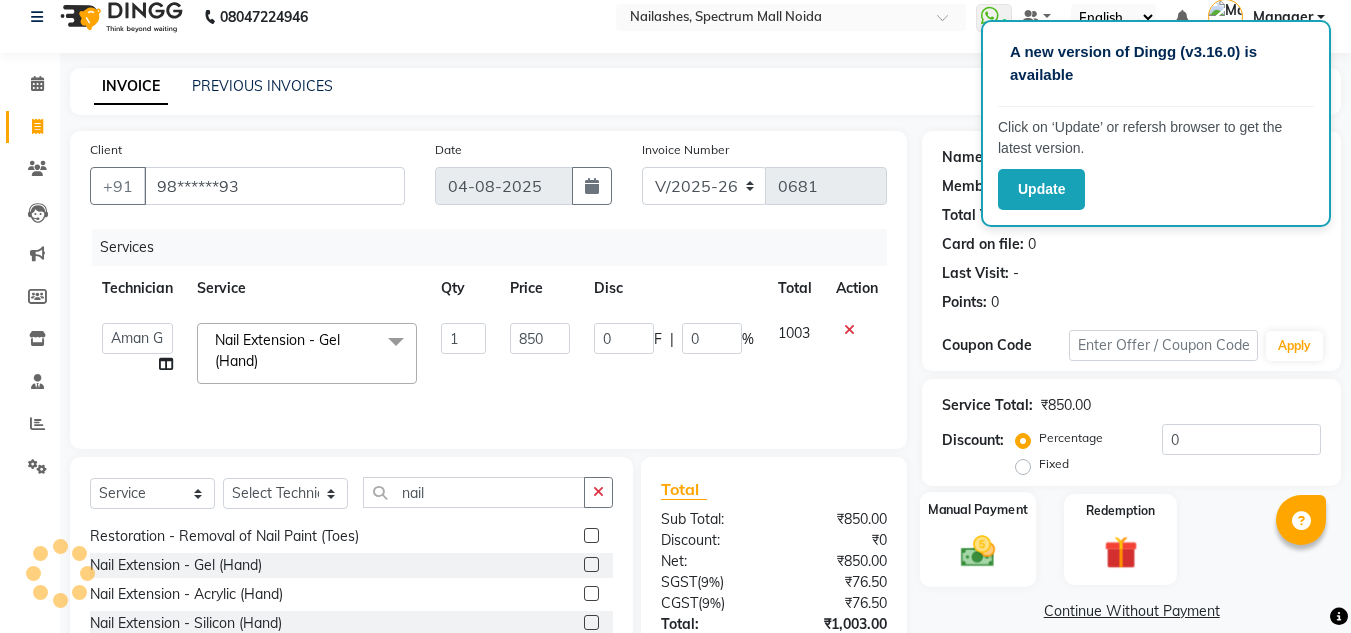 click 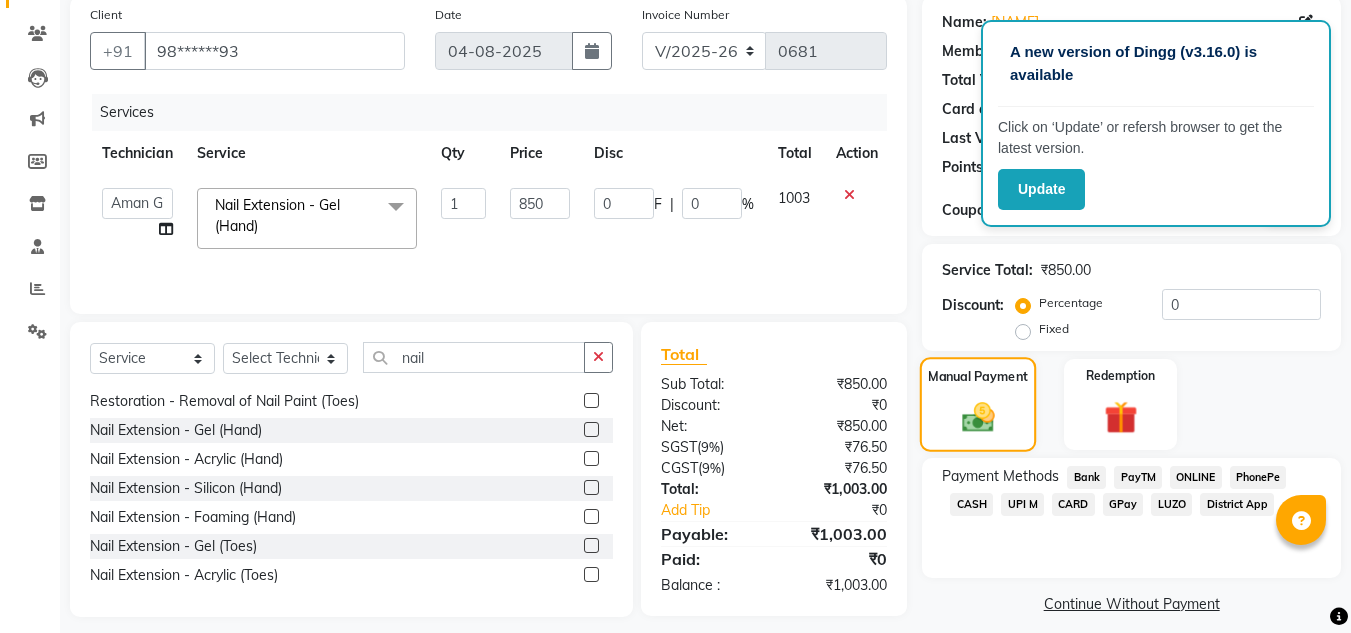 scroll, scrollTop: 155, scrollLeft: 0, axis: vertical 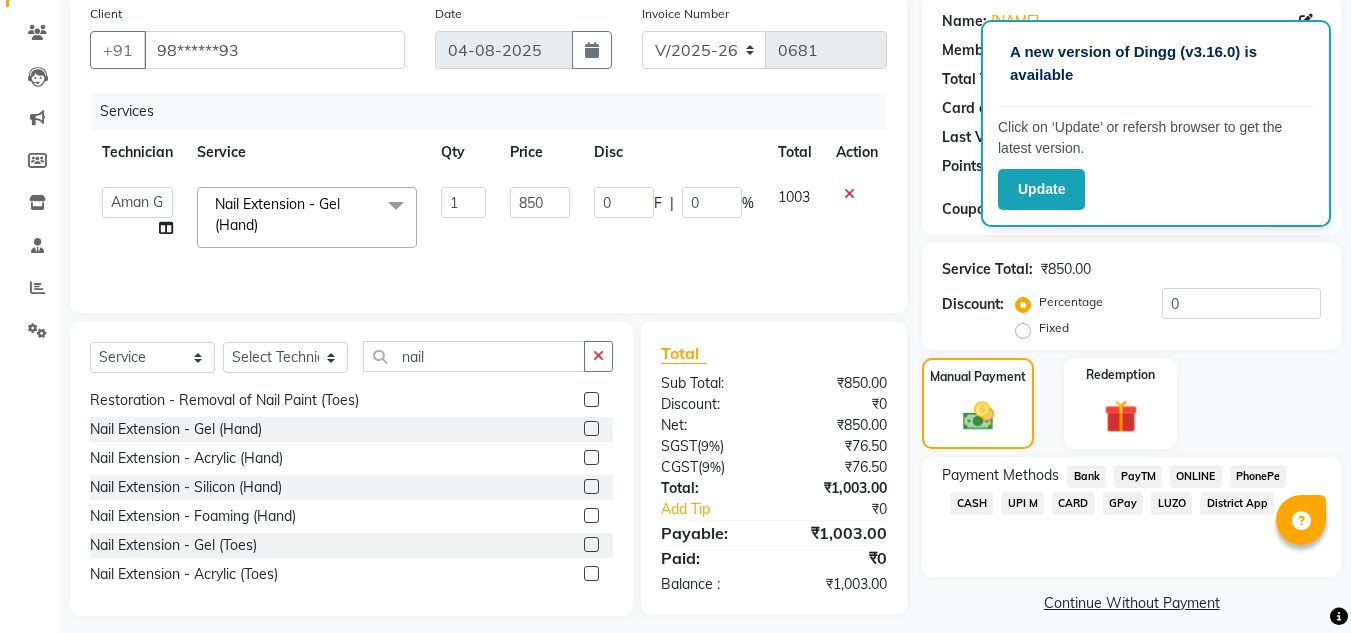 click on "ONLINE" 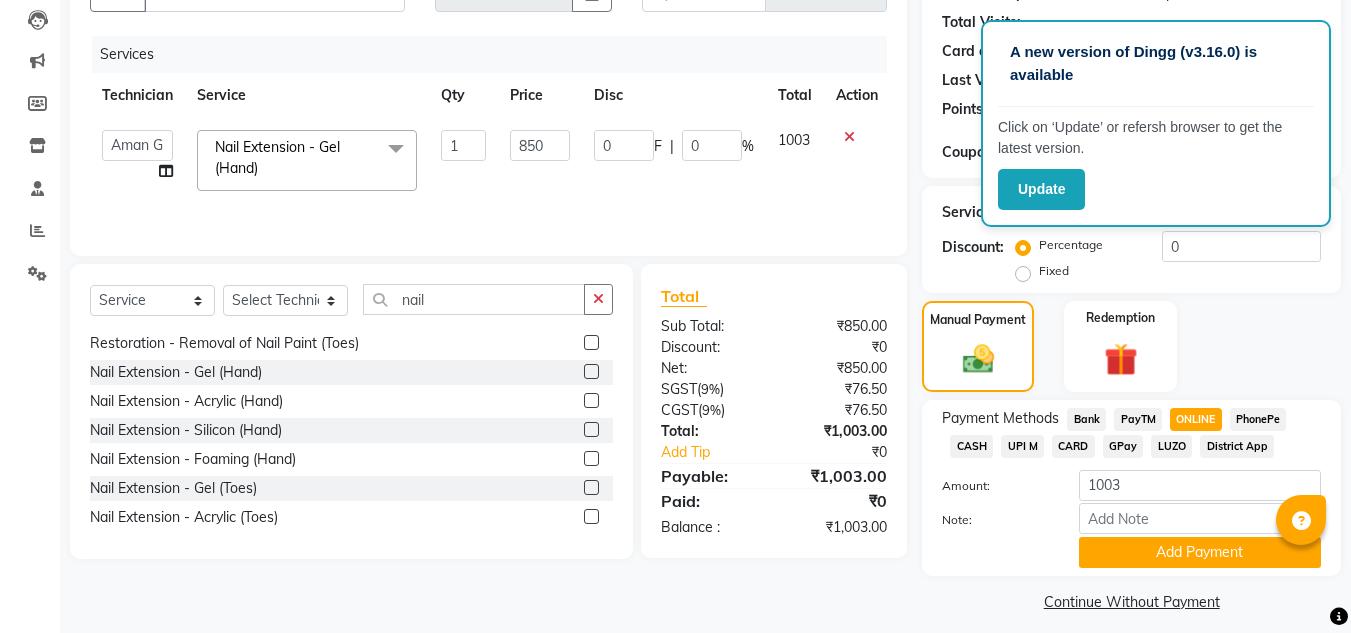 scroll, scrollTop: 226, scrollLeft: 0, axis: vertical 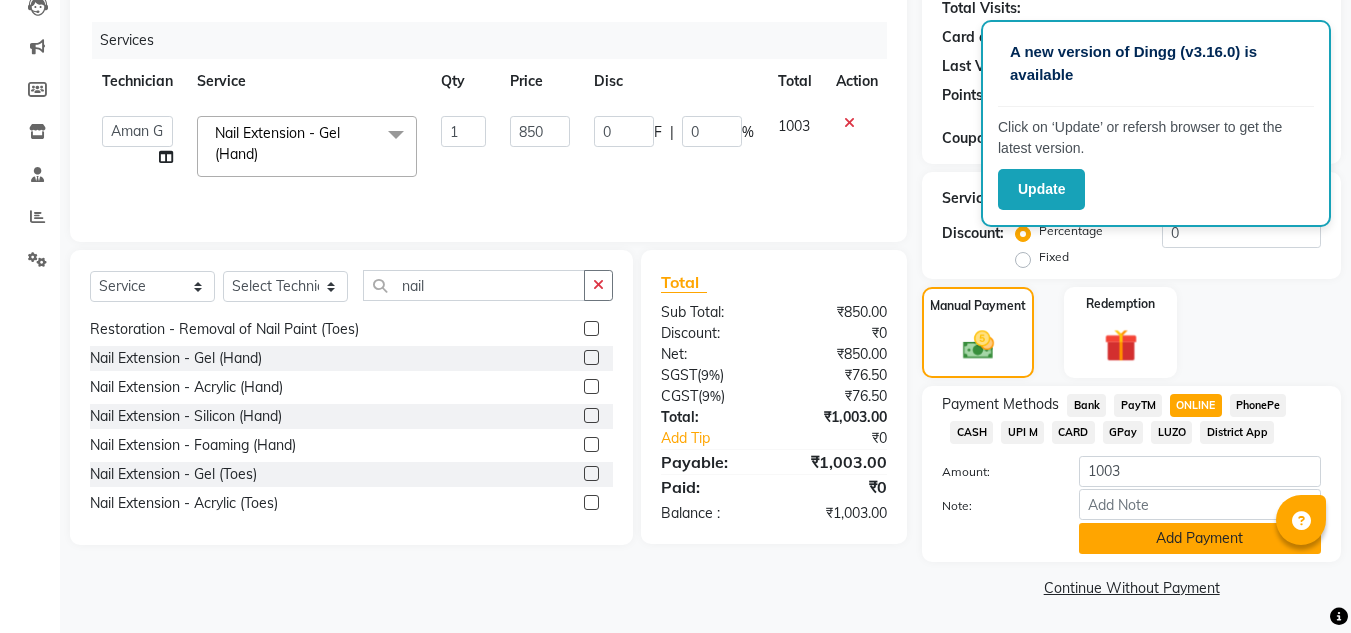 click on "Add Payment" 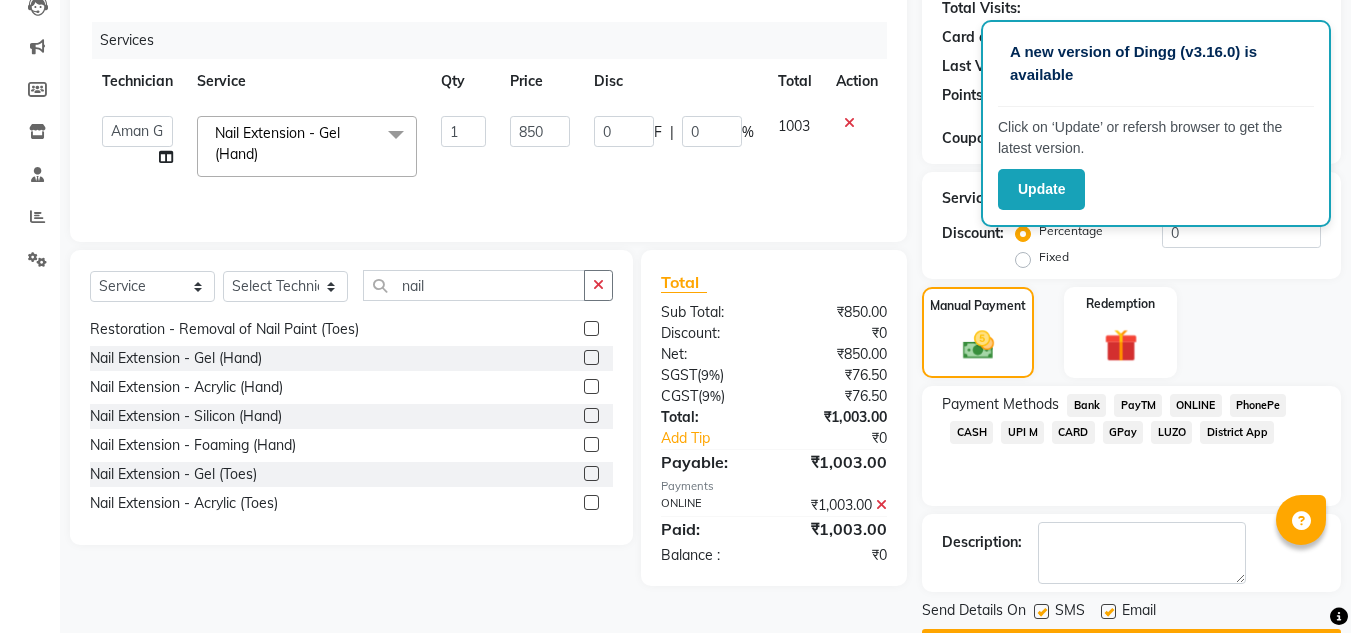 scroll, scrollTop: 283, scrollLeft: 0, axis: vertical 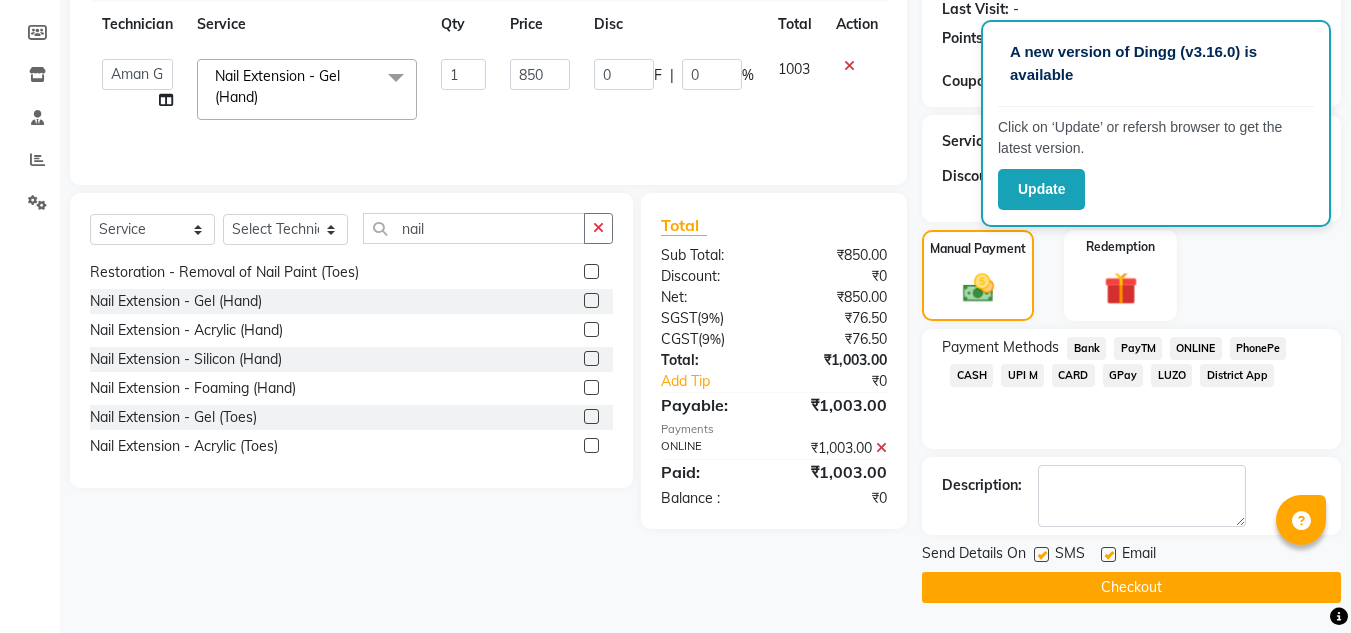 click on "Checkout" 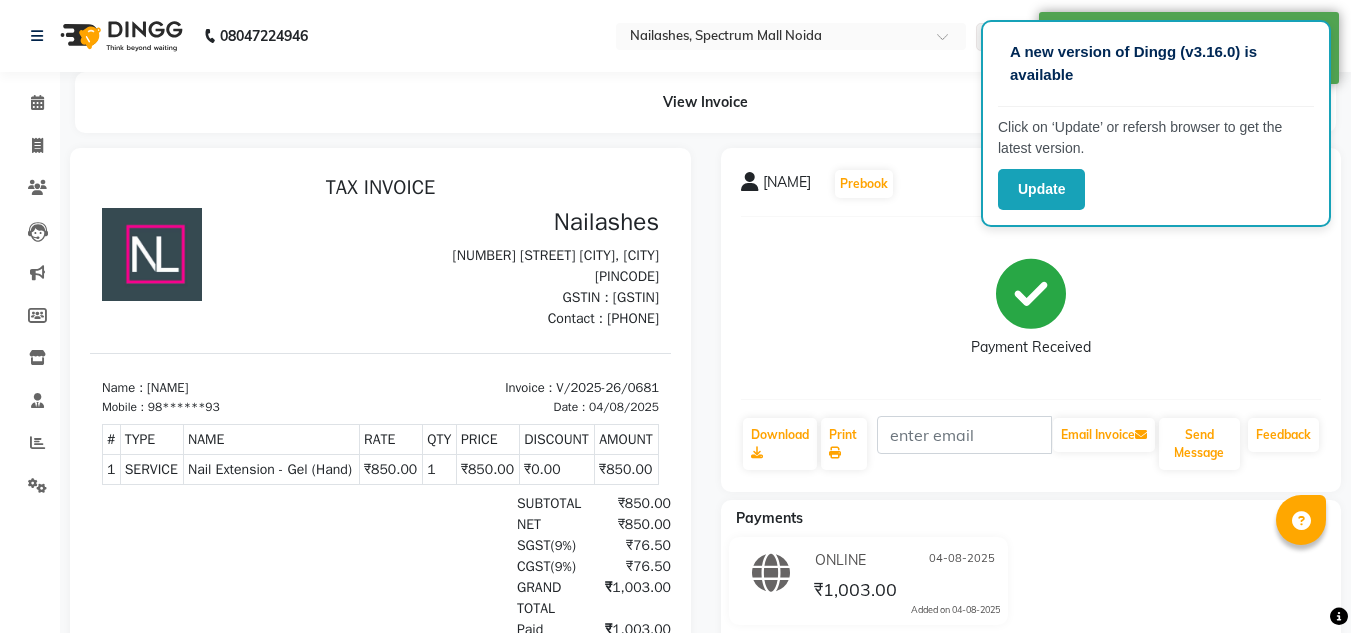 scroll, scrollTop: 0, scrollLeft: 0, axis: both 